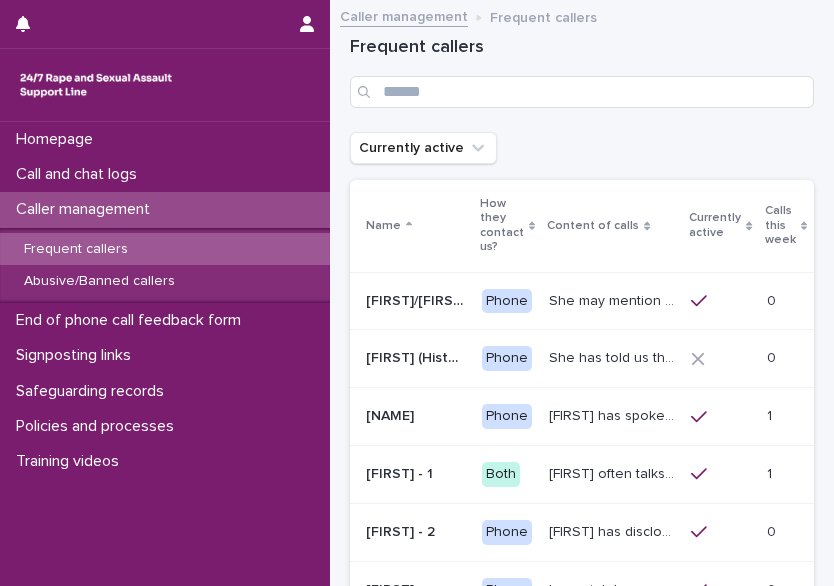 scroll, scrollTop: 0, scrollLeft: 0, axis: both 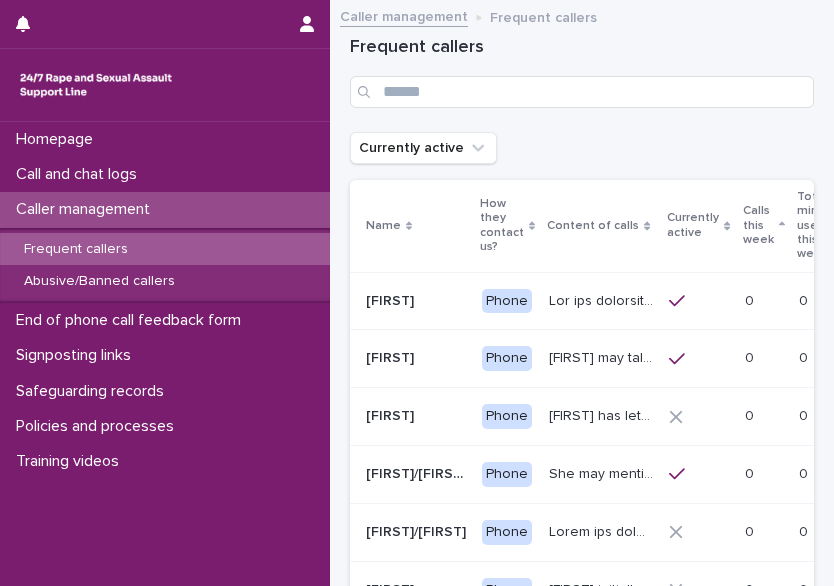 click on "Calls this week" at bounding box center (758, 225) 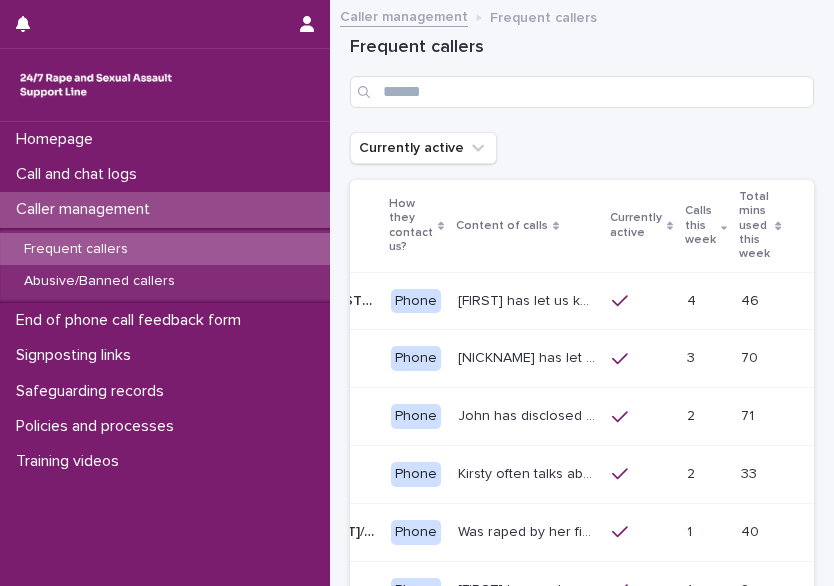 scroll, scrollTop: 0, scrollLeft: 0, axis: both 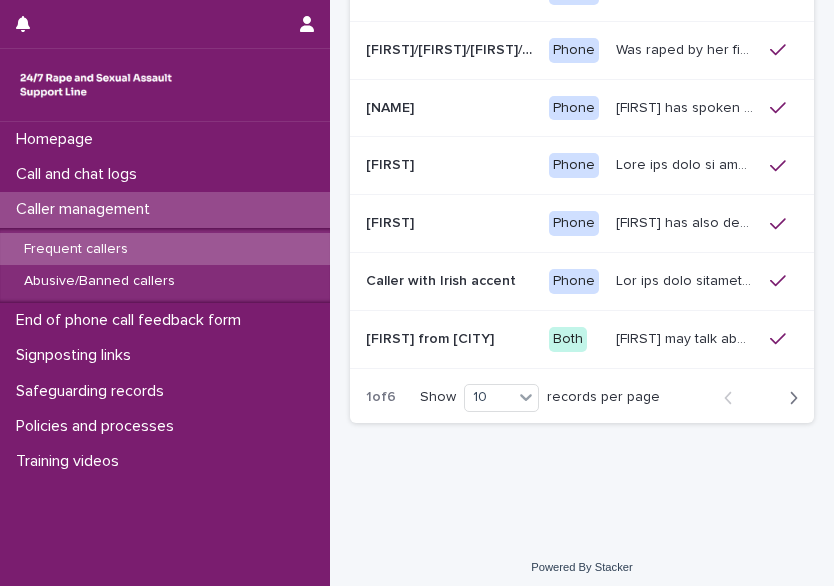 click 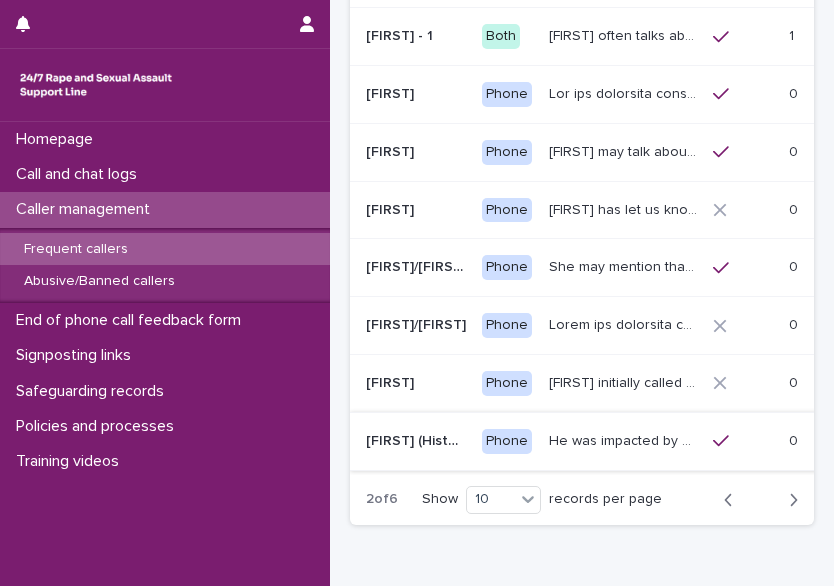 scroll, scrollTop: 381, scrollLeft: 0, axis: vertical 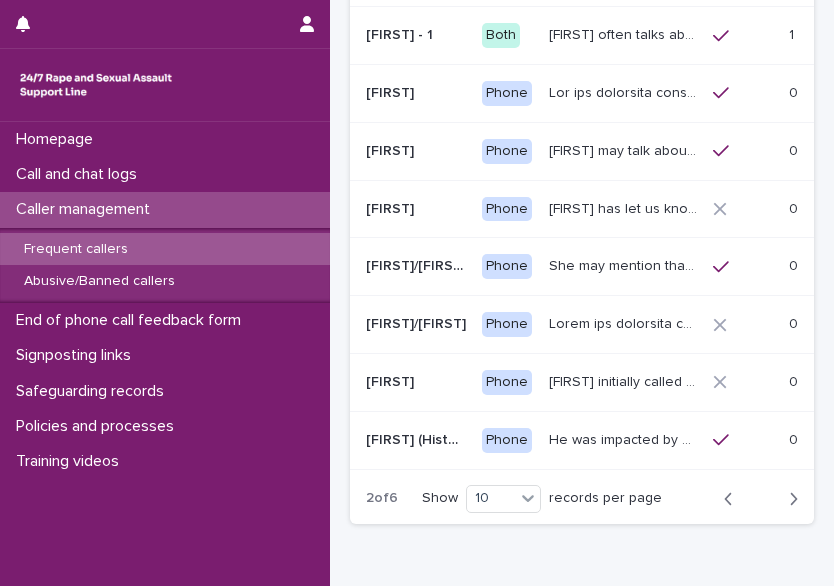 click 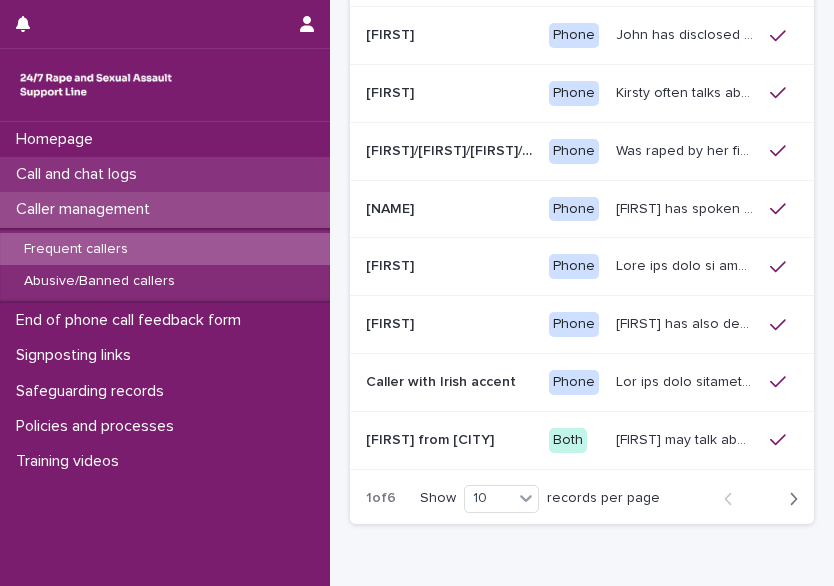 click on "Call and chat logs" at bounding box center [80, 174] 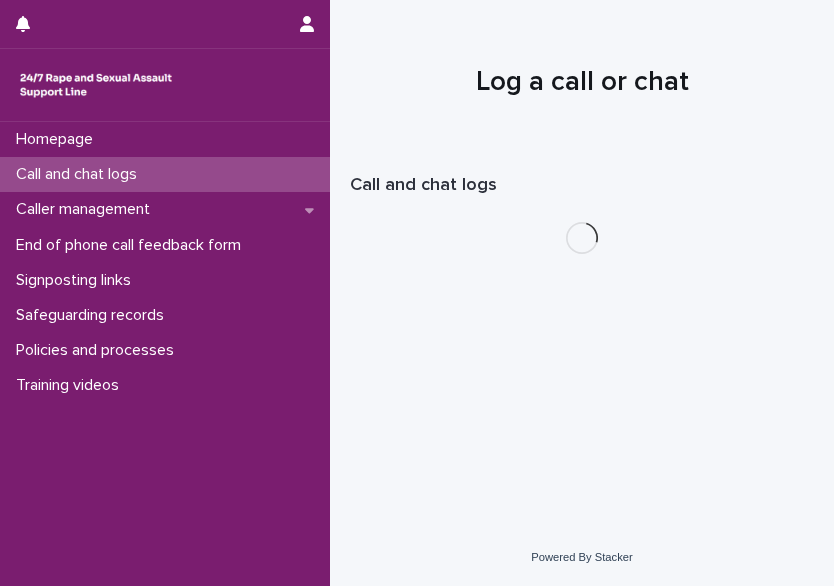 scroll, scrollTop: 0, scrollLeft: 0, axis: both 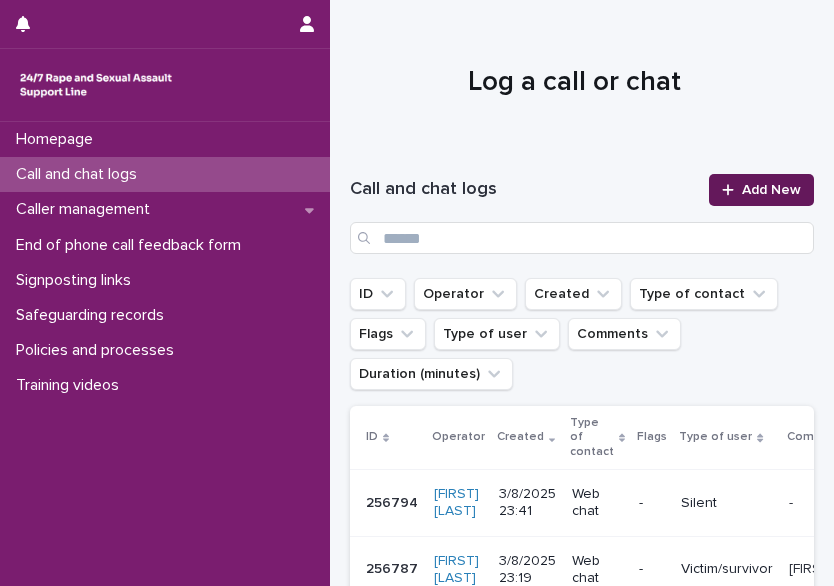 click 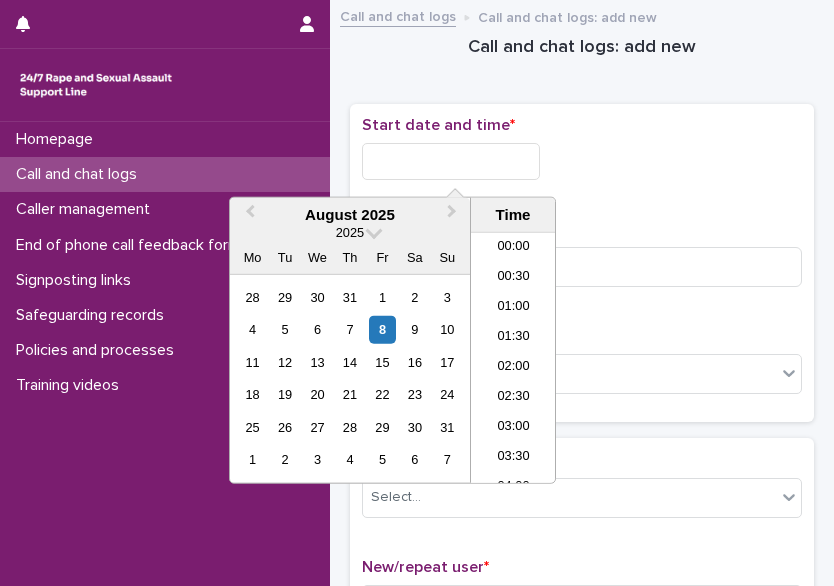click at bounding box center [451, 161] 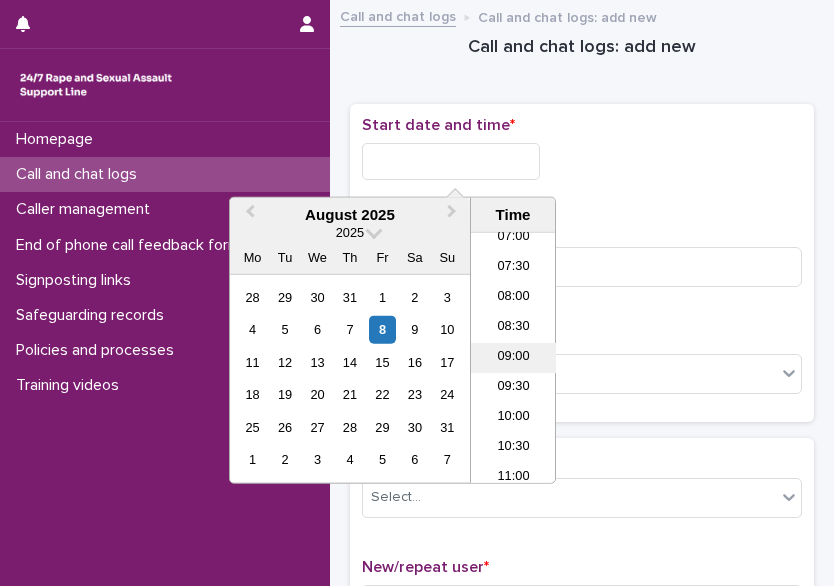 click on "09:00" at bounding box center [513, 358] 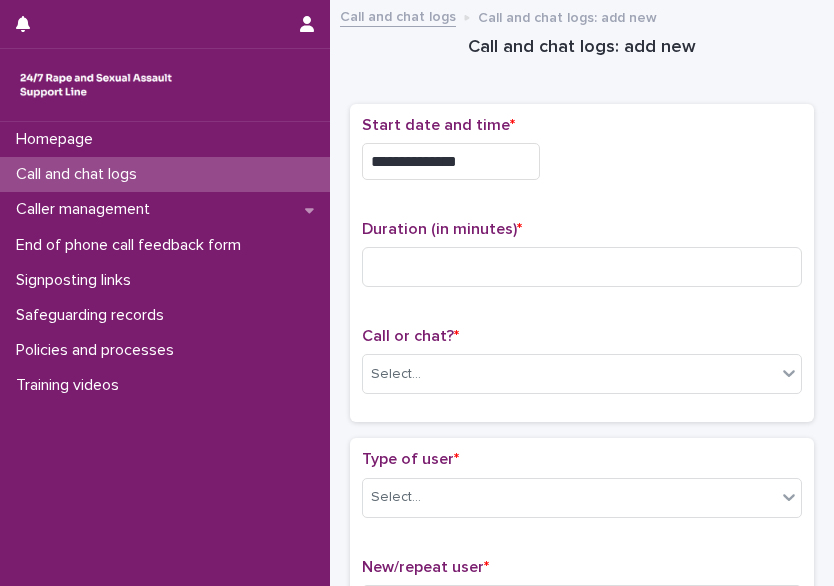 click on "**********" at bounding box center [451, 161] 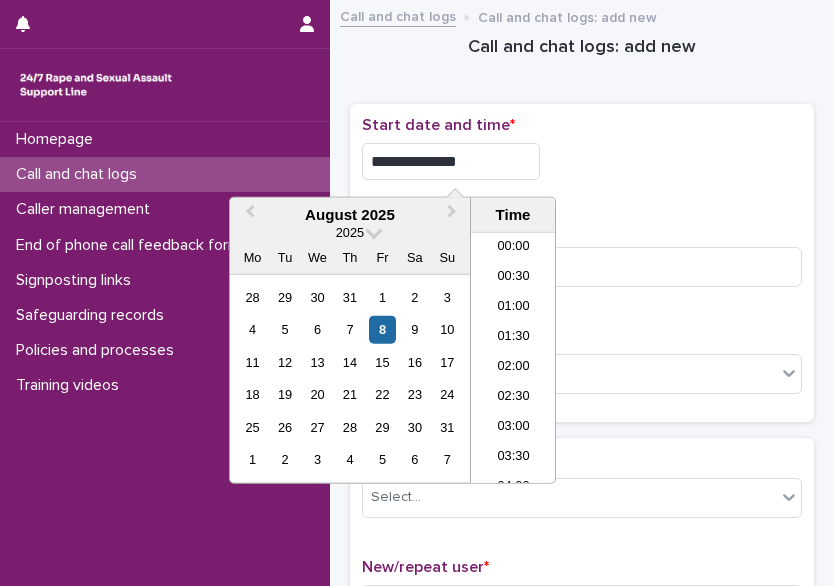 scroll, scrollTop: 430, scrollLeft: 0, axis: vertical 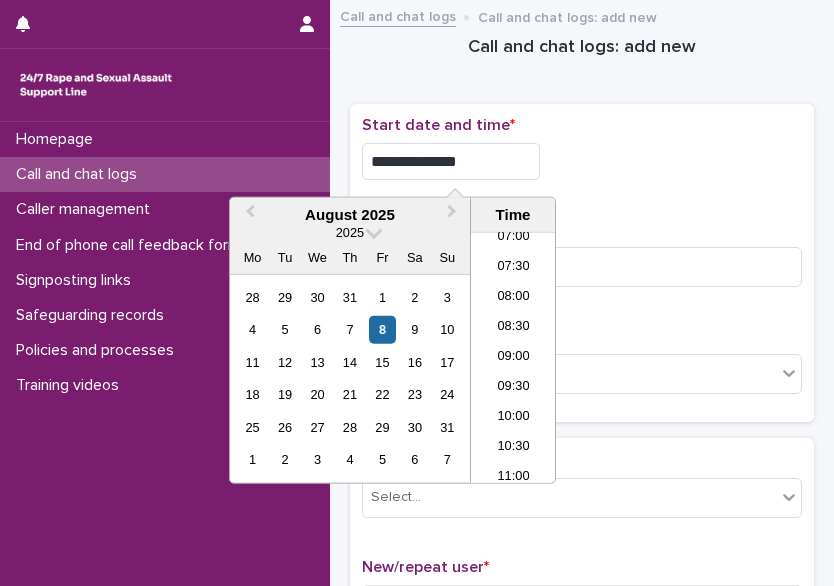 type on "**********" 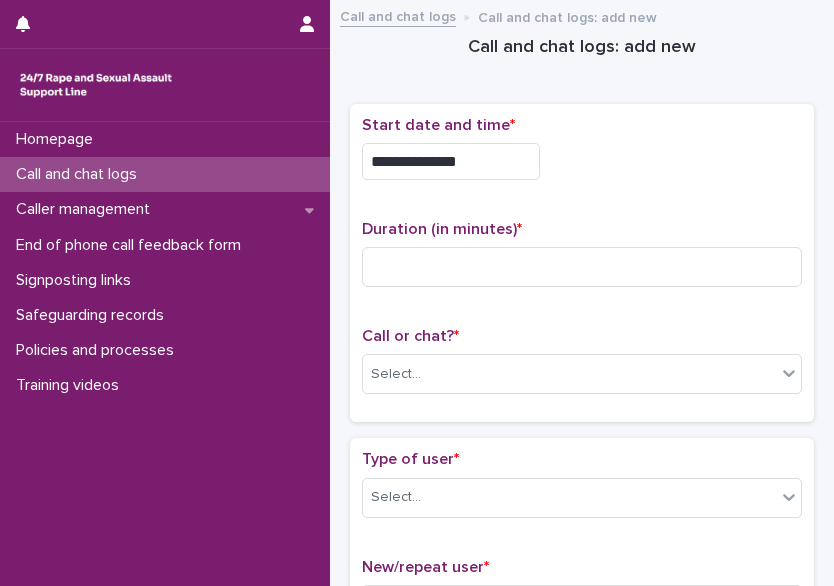 click on "Start date and time *" at bounding box center [582, 125] 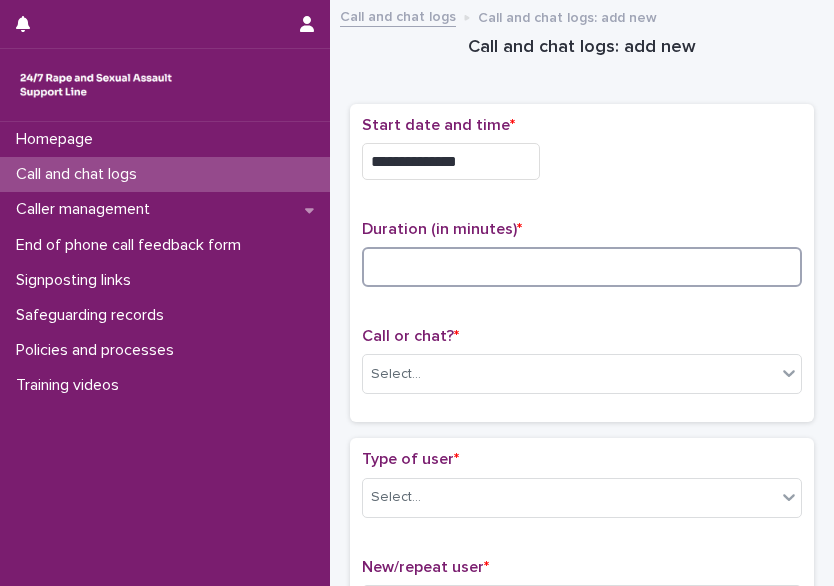 click at bounding box center [582, 267] 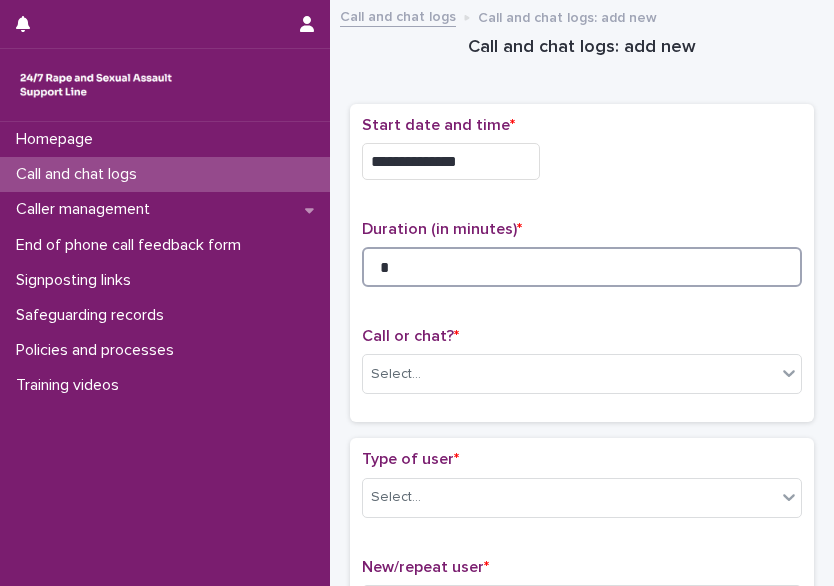 scroll, scrollTop: 132, scrollLeft: 0, axis: vertical 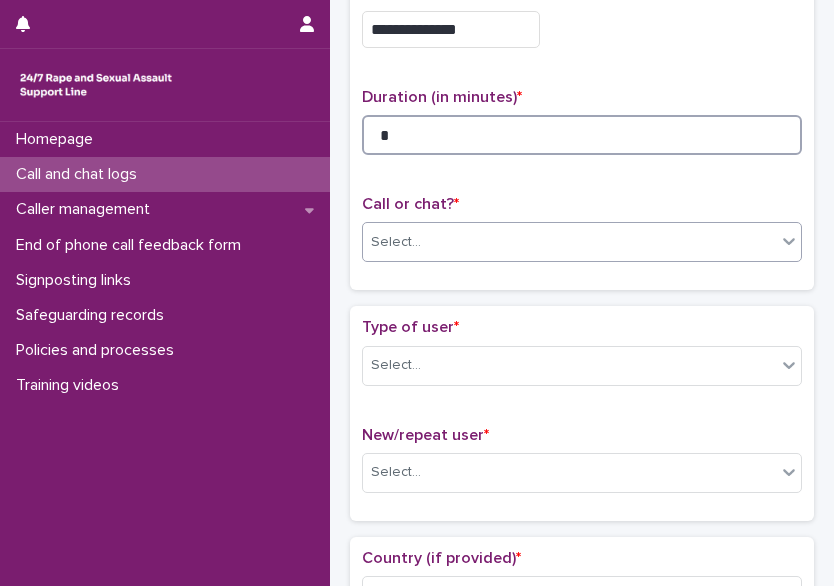 type on "*" 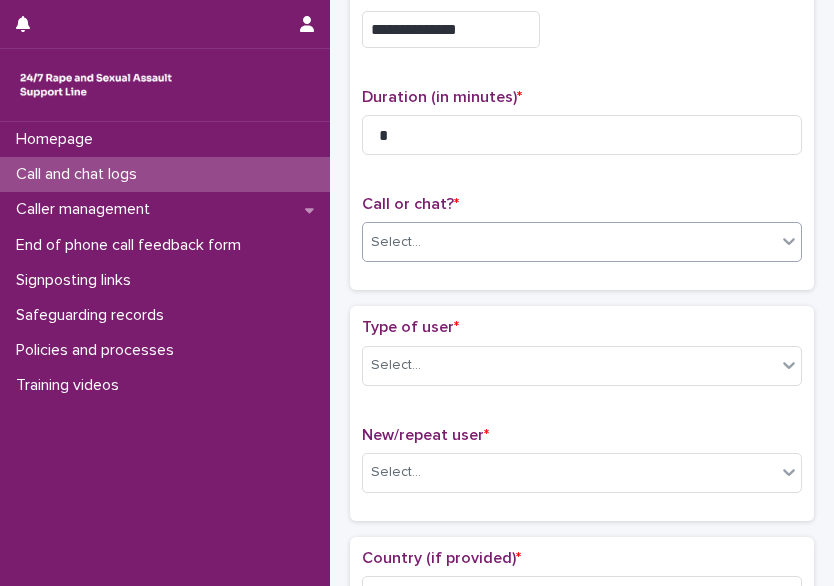 click on "Select..." at bounding box center [569, 242] 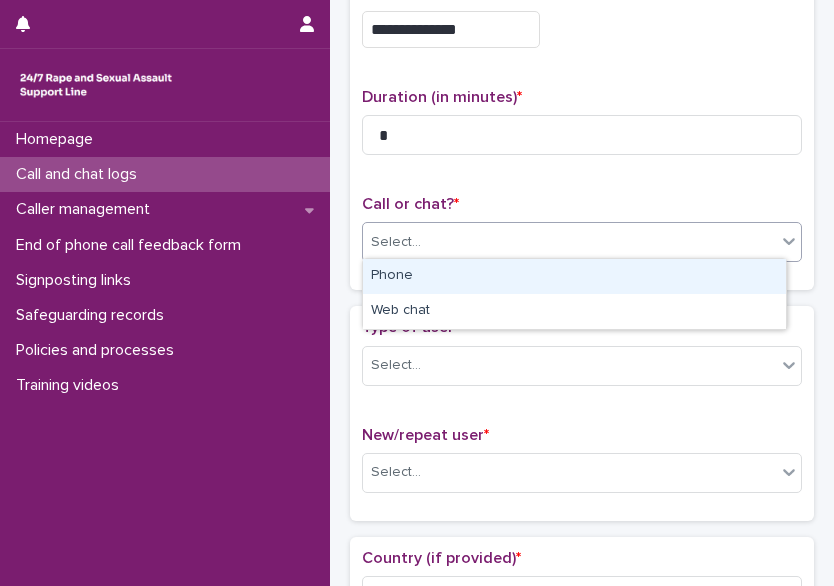 click on "Phone" at bounding box center (574, 276) 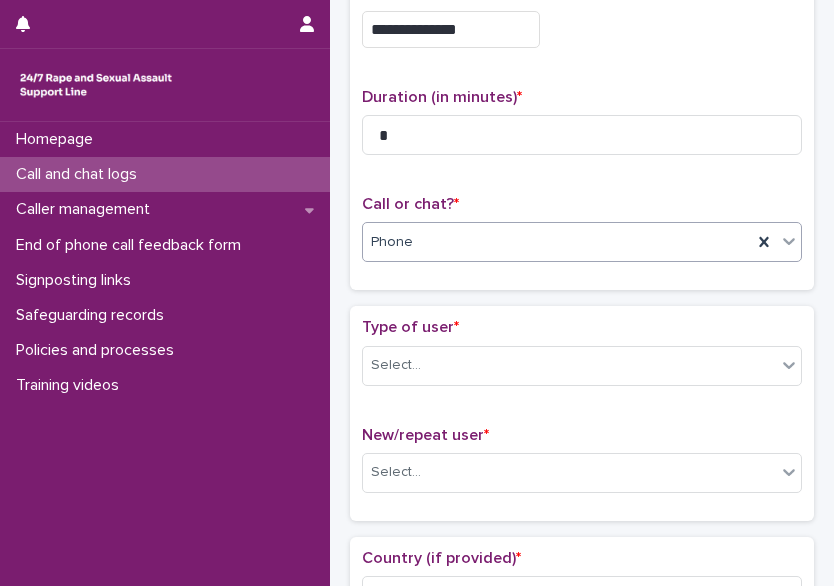 scroll, scrollTop: 247, scrollLeft: 0, axis: vertical 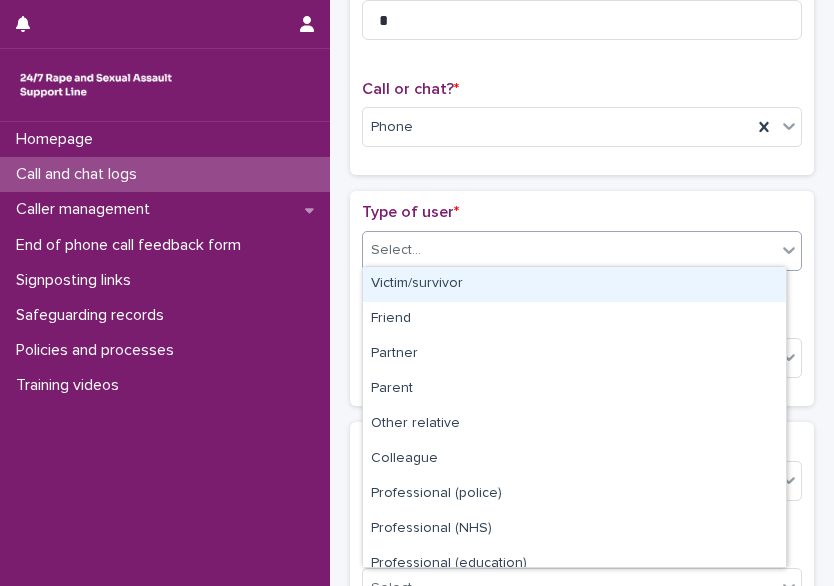 click on "Select..." at bounding box center (569, 250) 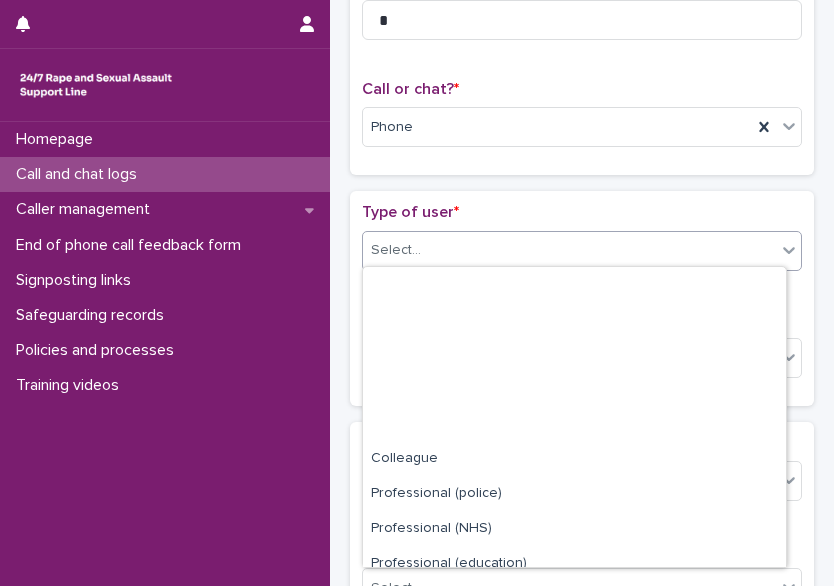 scroll, scrollTop: 225, scrollLeft: 0, axis: vertical 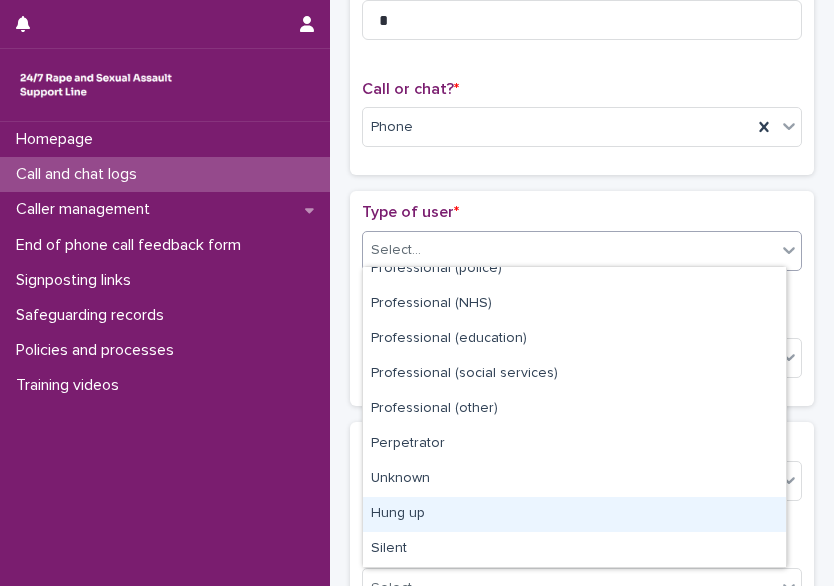 click on "Hung up" at bounding box center [574, 514] 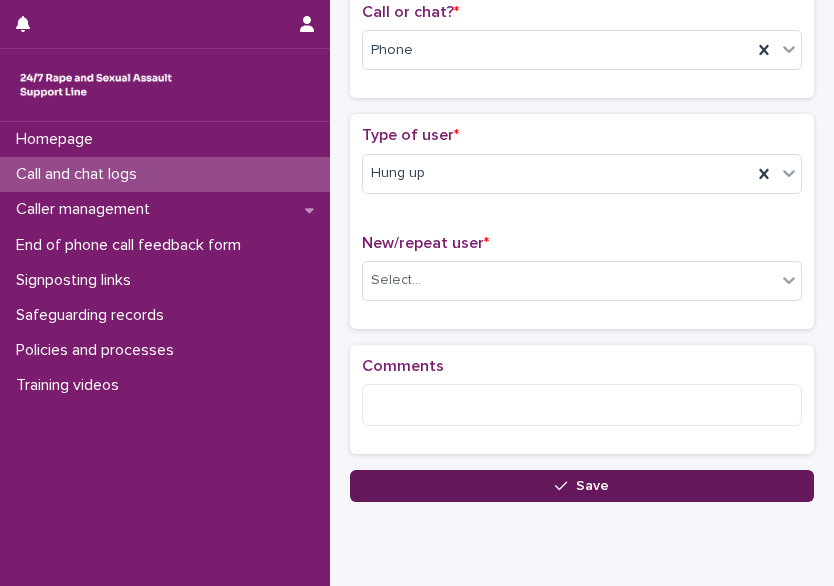 click on "Save" at bounding box center (582, 486) 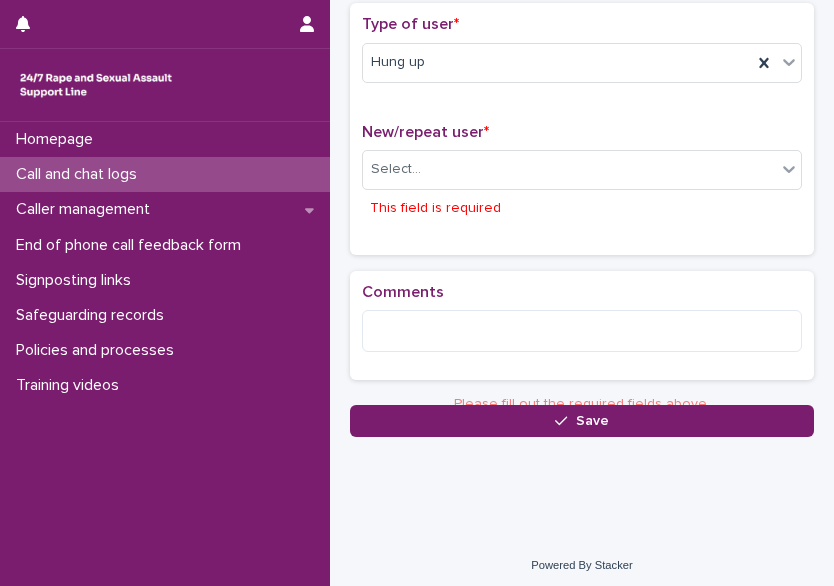 scroll, scrollTop: 443, scrollLeft: 0, axis: vertical 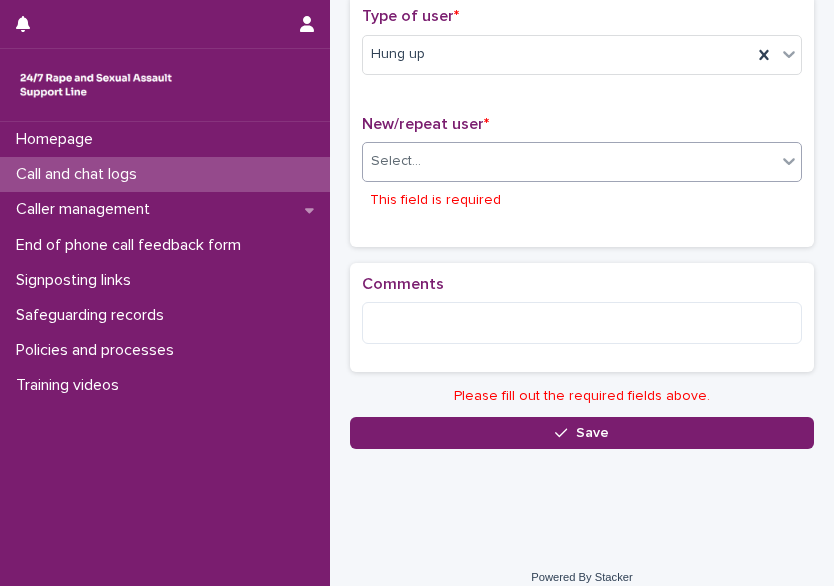 click on "Select..." at bounding box center (582, 162) 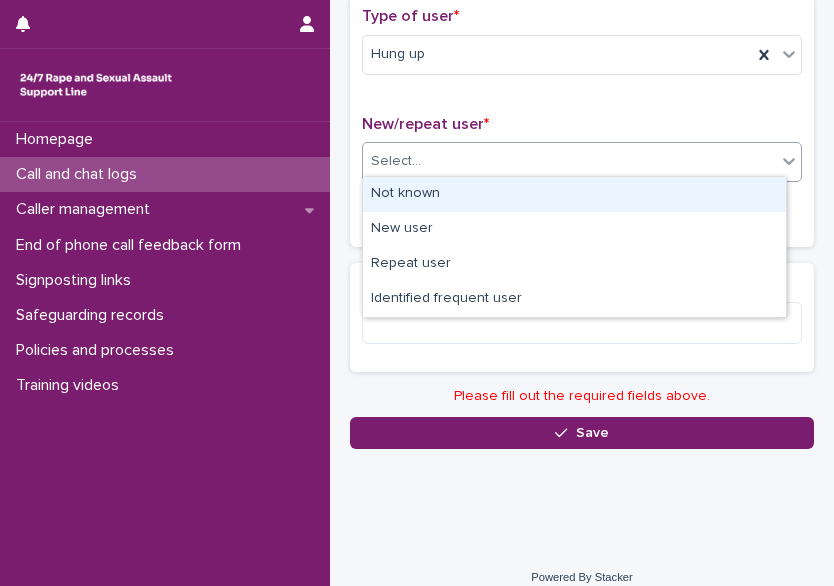 click on "Not known" at bounding box center (574, 194) 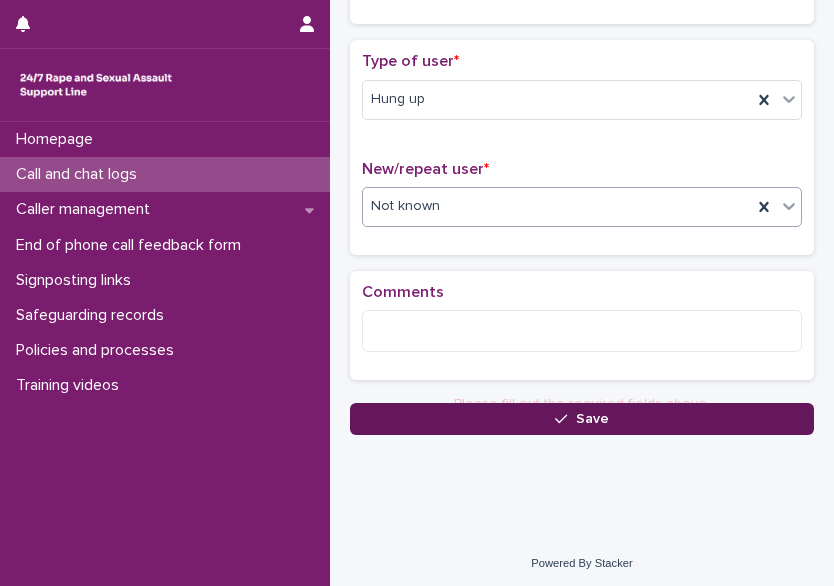 scroll, scrollTop: 392, scrollLeft: 0, axis: vertical 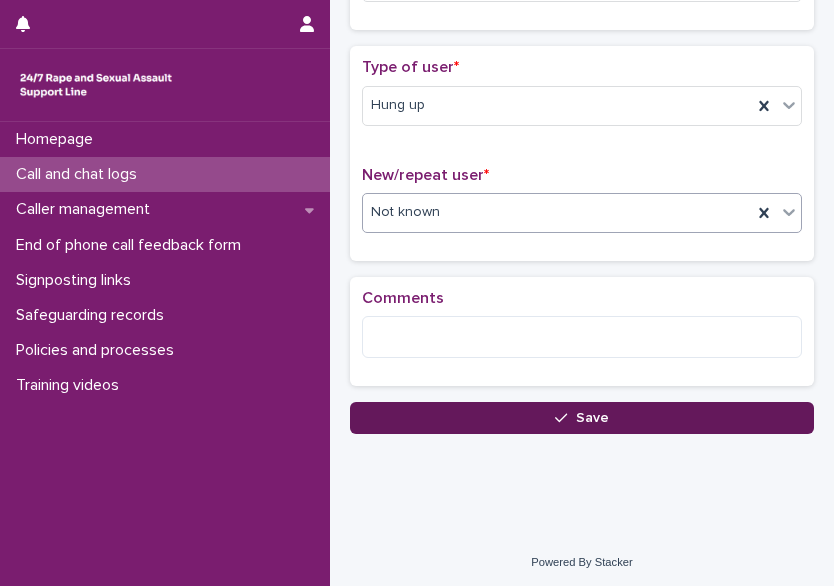 click on "Save" at bounding box center (582, 418) 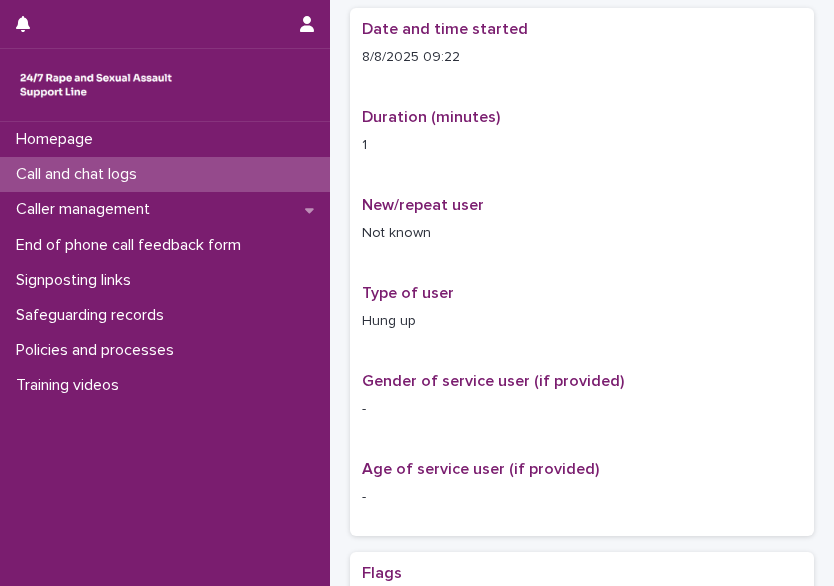 scroll, scrollTop: 0, scrollLeft: 0, axis: both 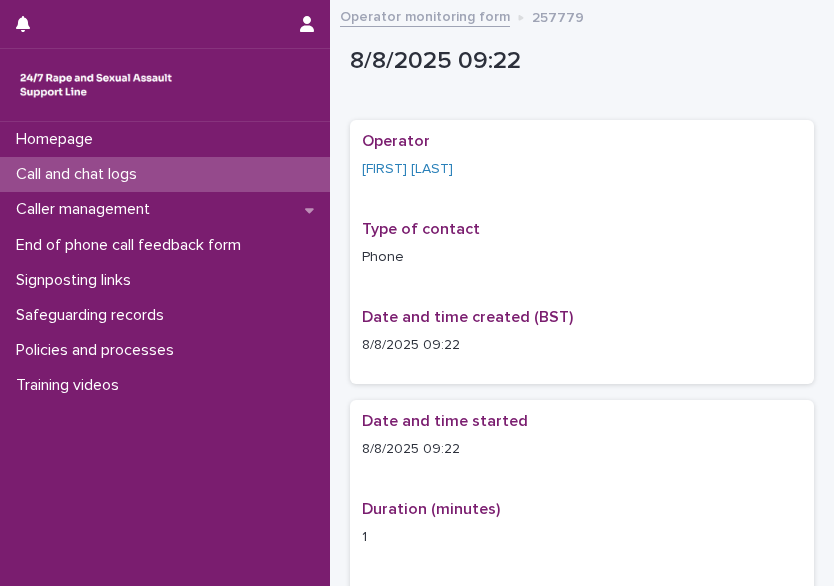 click on "Call and chat logs" at bounding box center [80, 174] 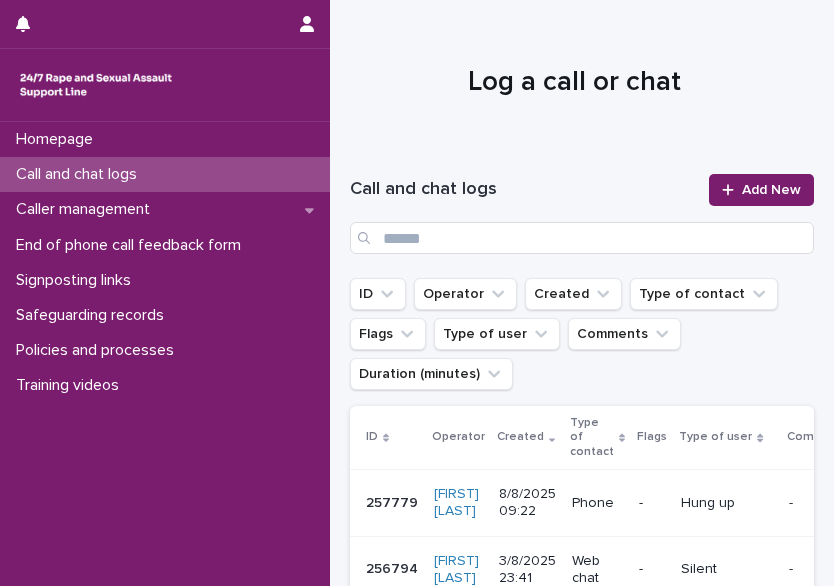click at bounding box center (574, 74) 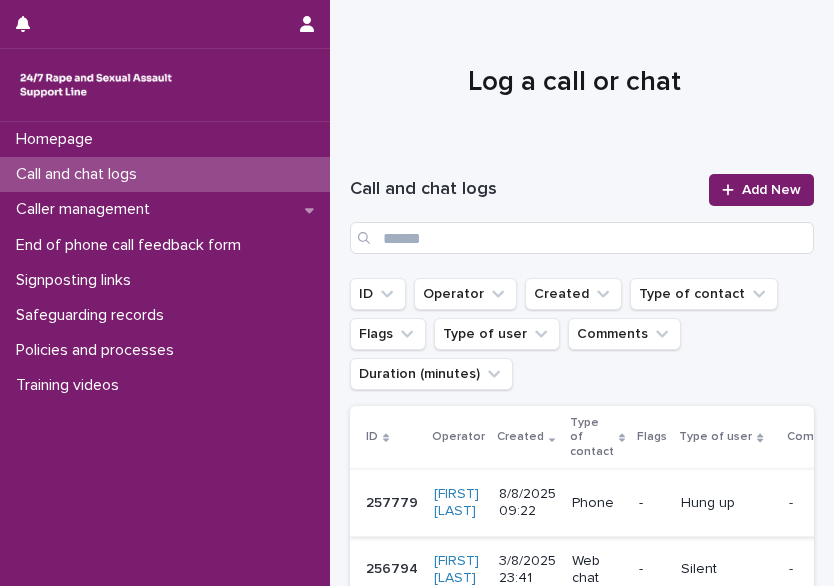 scroll, scrollTop: 238, scrollLeft: 0, axis: vertical 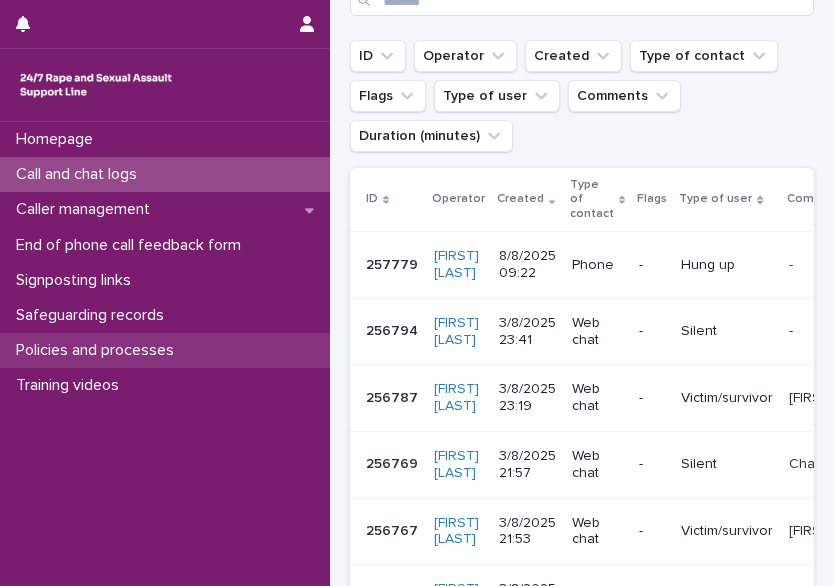 click on "Policies and processes" at bounding box center [99, 350] 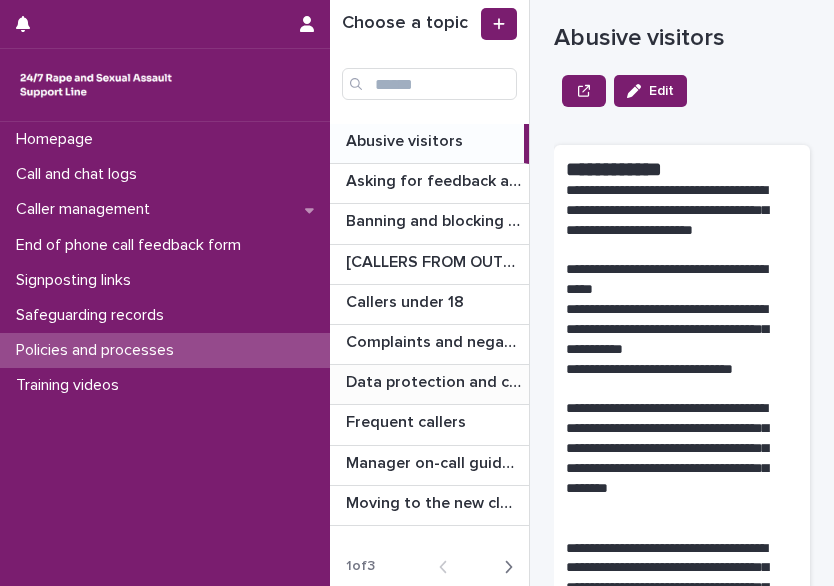 scroll, scrollTop: 2, scrollLeft: 0, axis: vertical 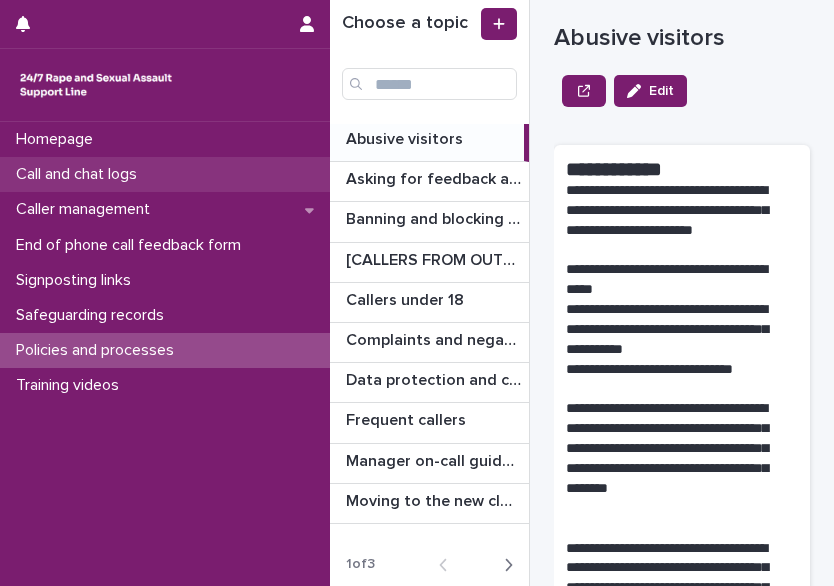 click on "Call and chat logs" at bounding box center (80, 174) 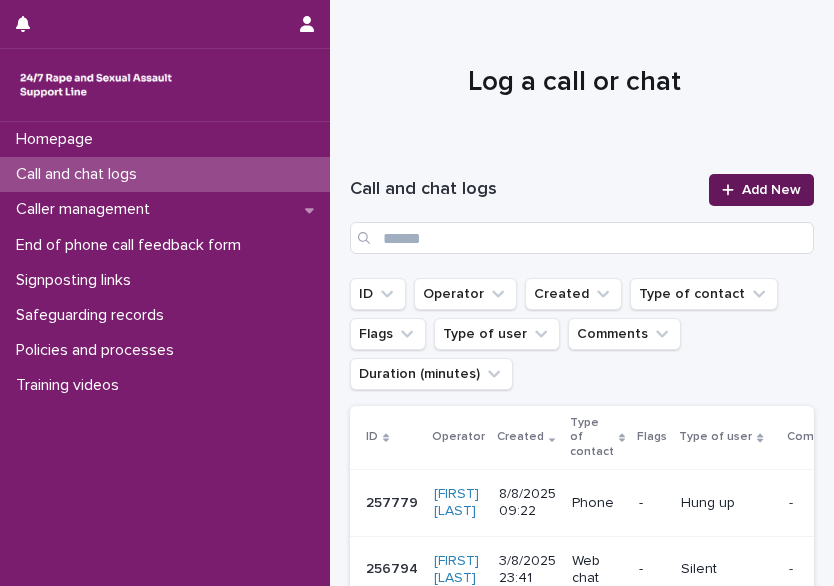 click on "Add New" at bounding box center (771, 190) 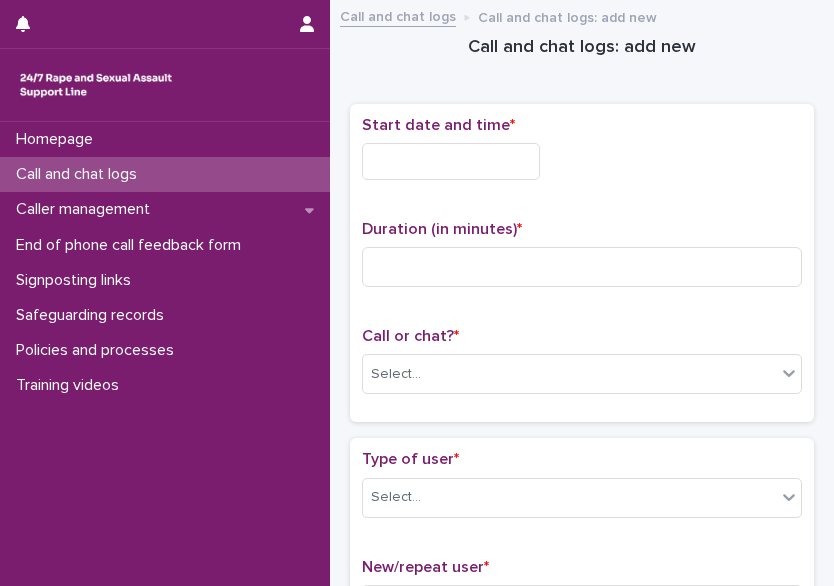 click at bounding box center (451, 161) 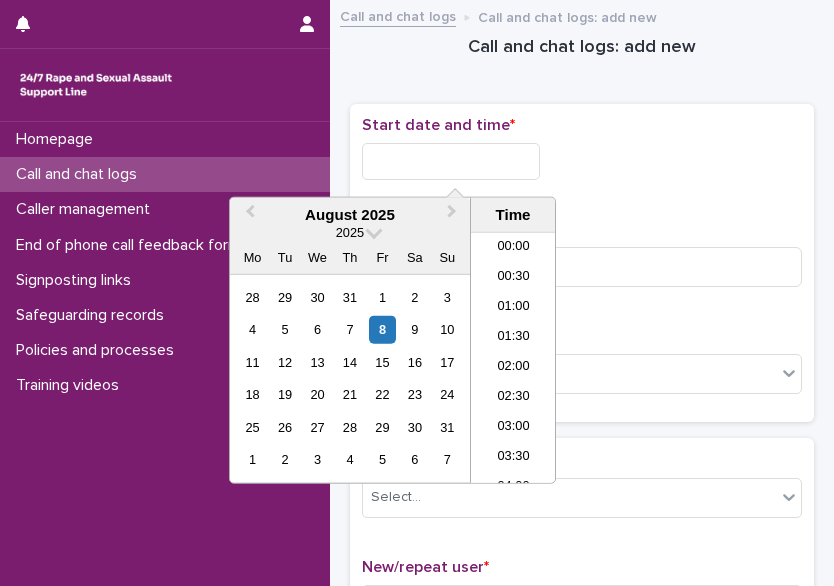 scroll, scrollTop: 490, scrollLeft: 0, axis: vertical 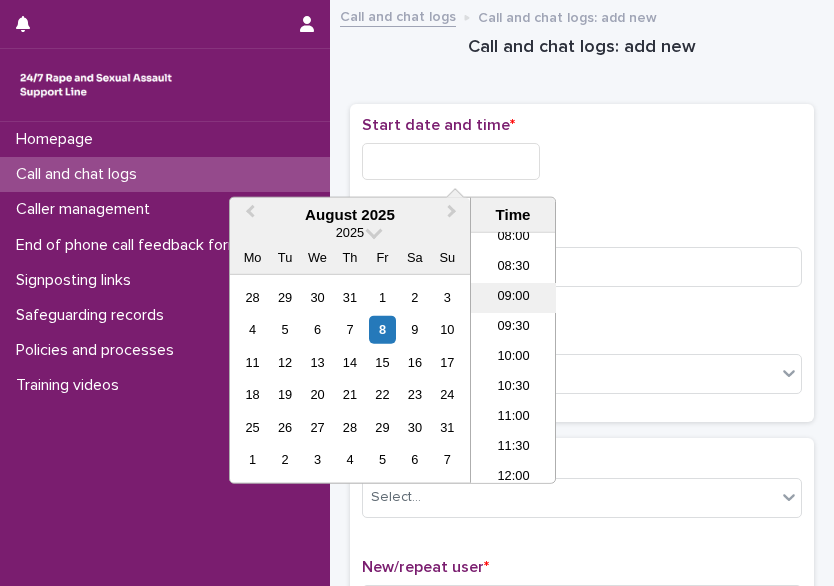 click on "09:00" at bounding box center [513, 298] 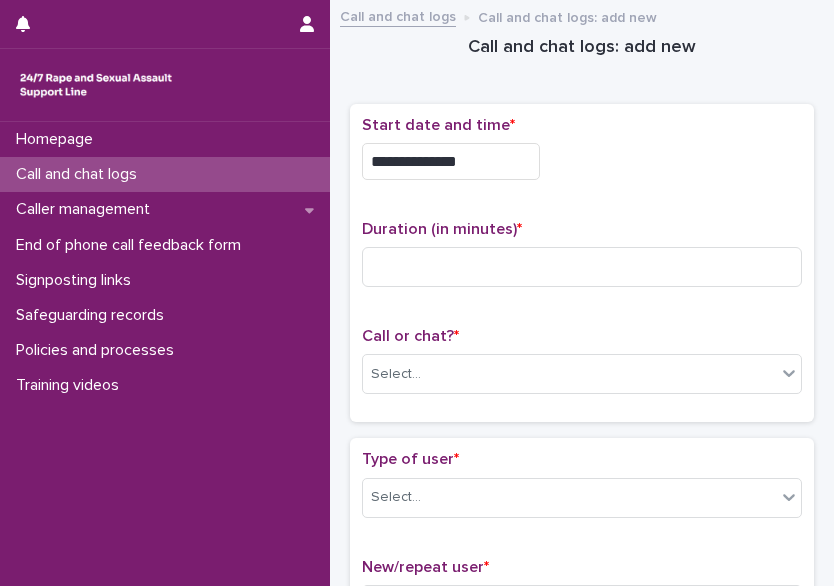 click on "**********" at bounding box center [451, 161] 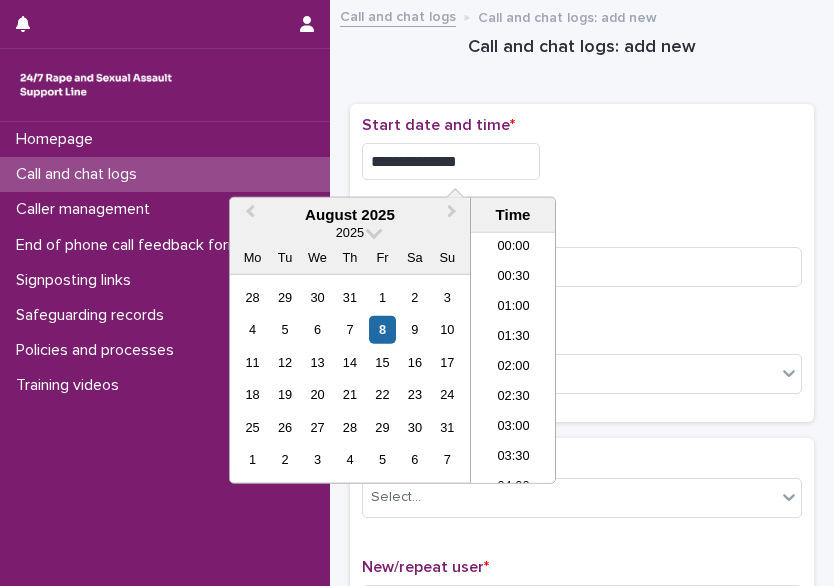 scroll, scrollTop: 430, scrollLeft: 0, axis: vertical 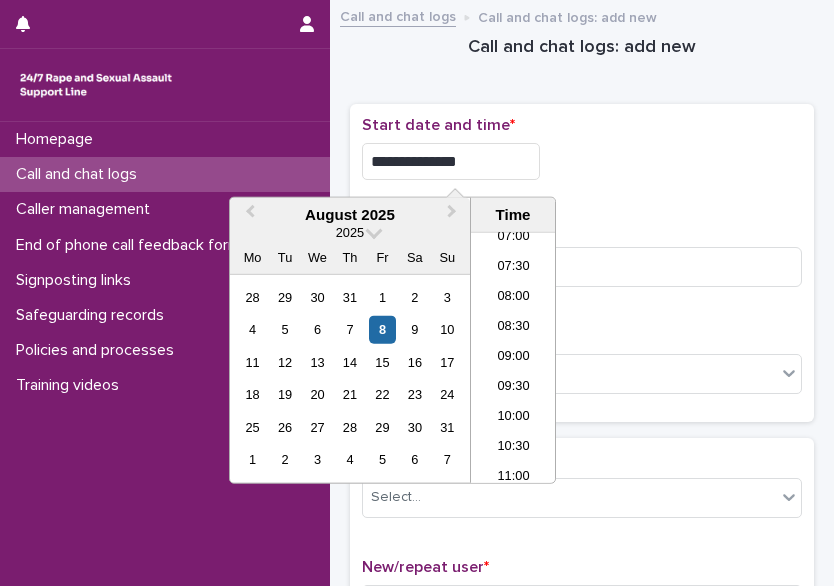 type on "**********" 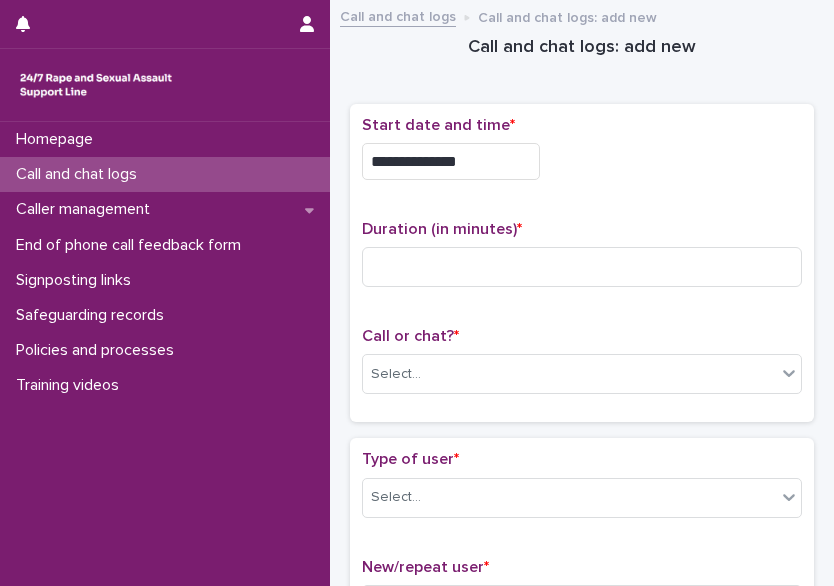 click on "**********" at bounding box center [582, 161] 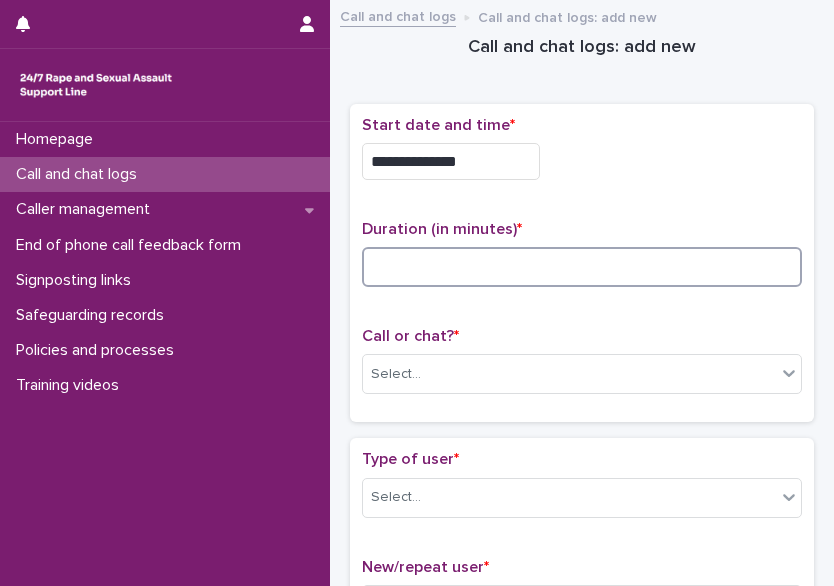 click at bounding box center [582, 267] 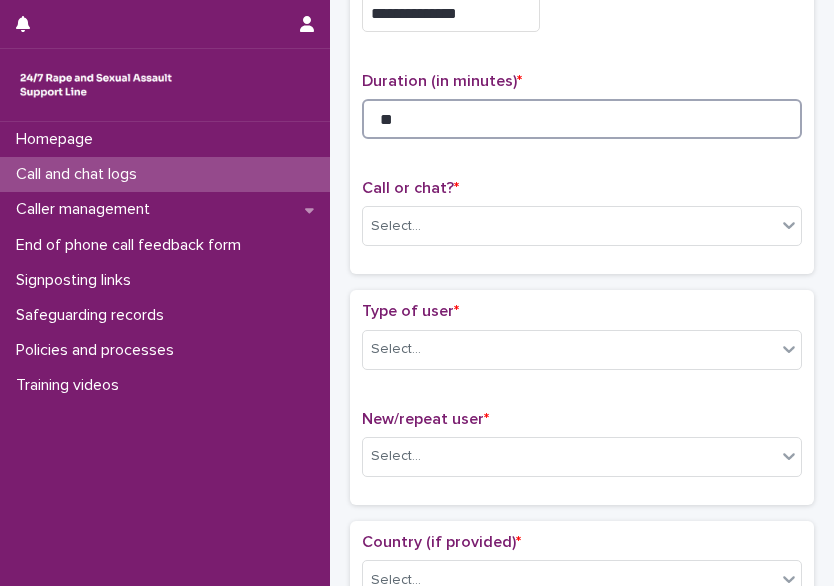 scroll, scrollTop: 149, scrollLeft: 0, axis: vertical 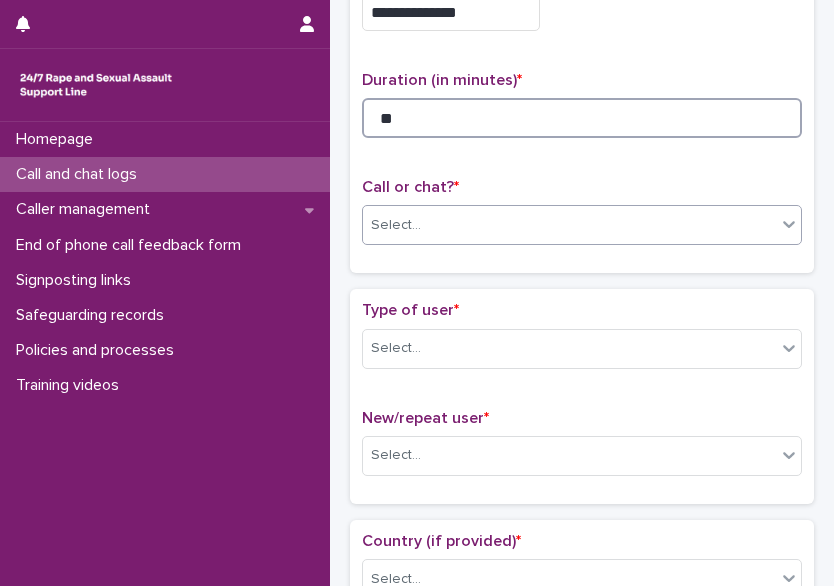 type on "**" 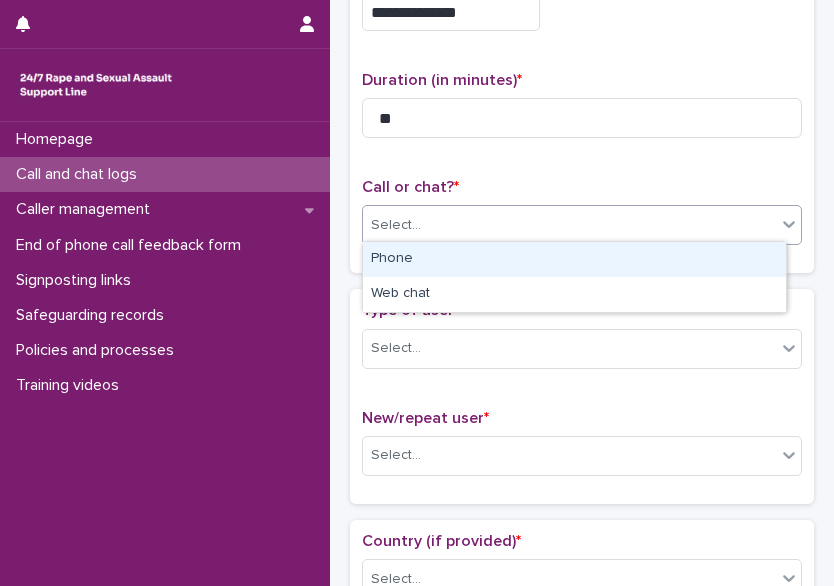 click on "Select..." at bounding box center (396, 225) 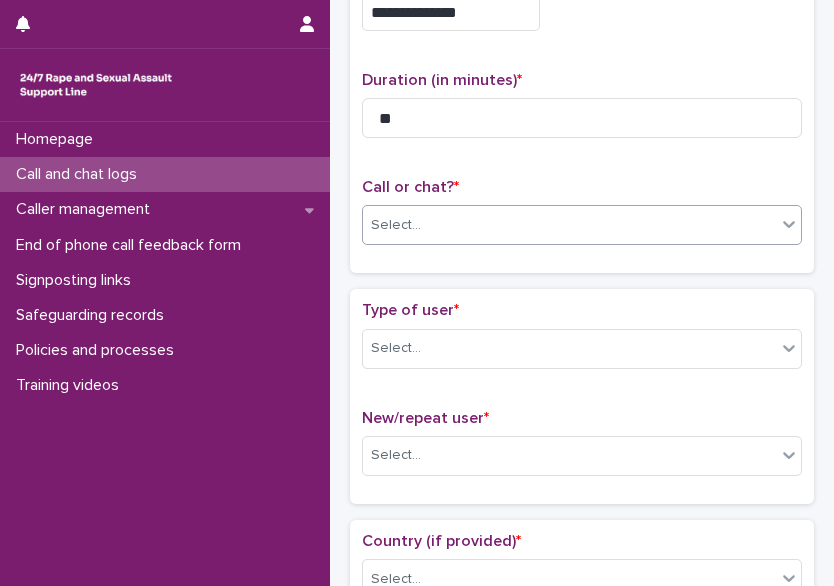 scroll, scrollTop: 254, scrollLeft: 0, axis: vertical 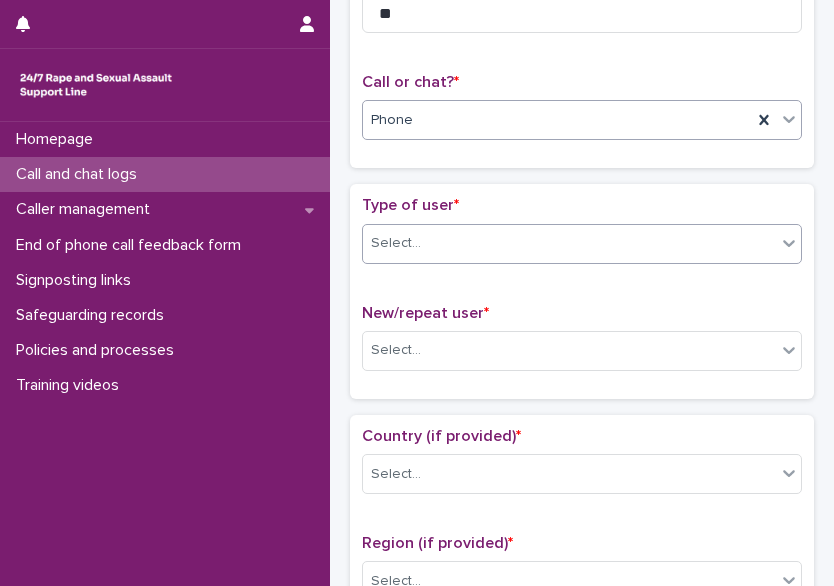 click on "Select..." at bounding box center (569, 243) 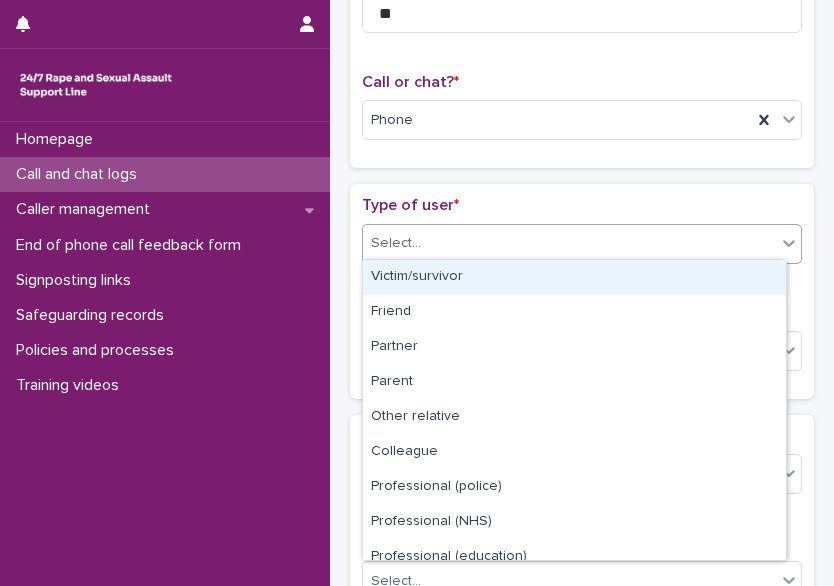 click on "Victim/survivor" at bounding box center (574, 277) 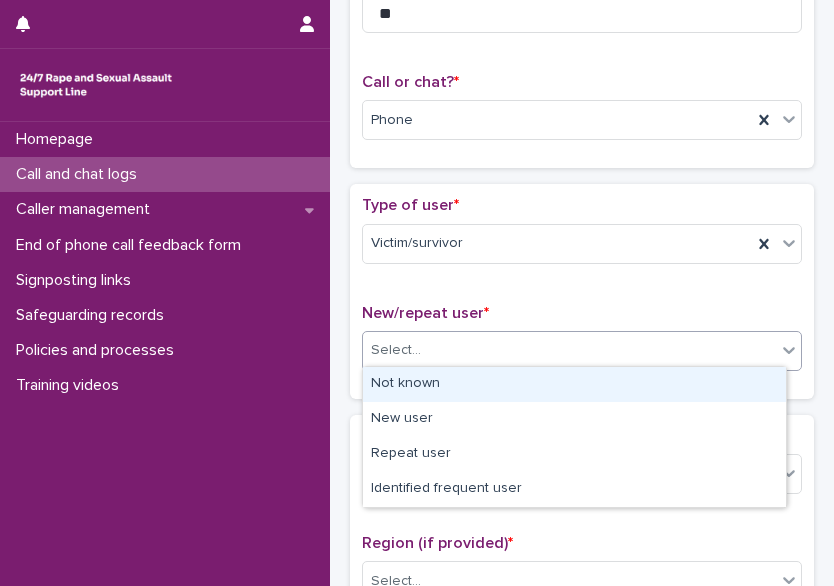 click on "Select..." at bounding box center [569, 350] 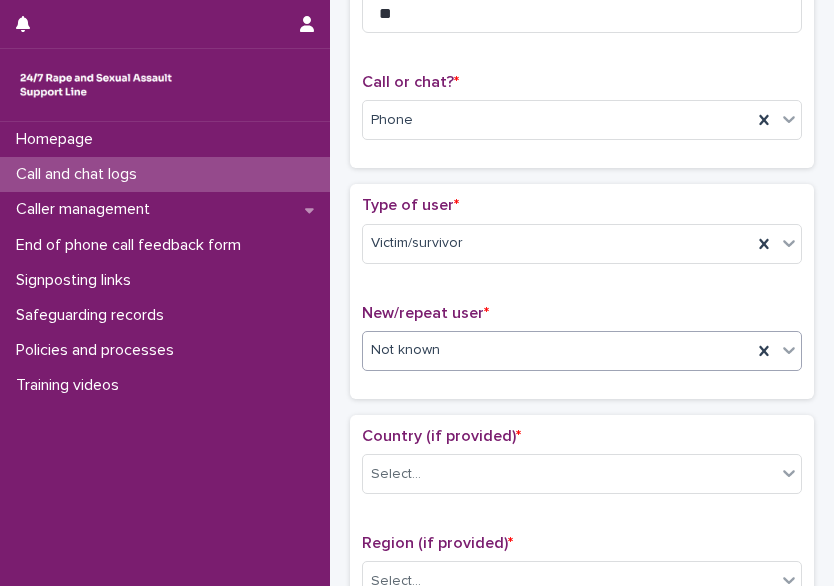 scroll, scrollTop: 333, scrollLeft: 0, axis: vertical 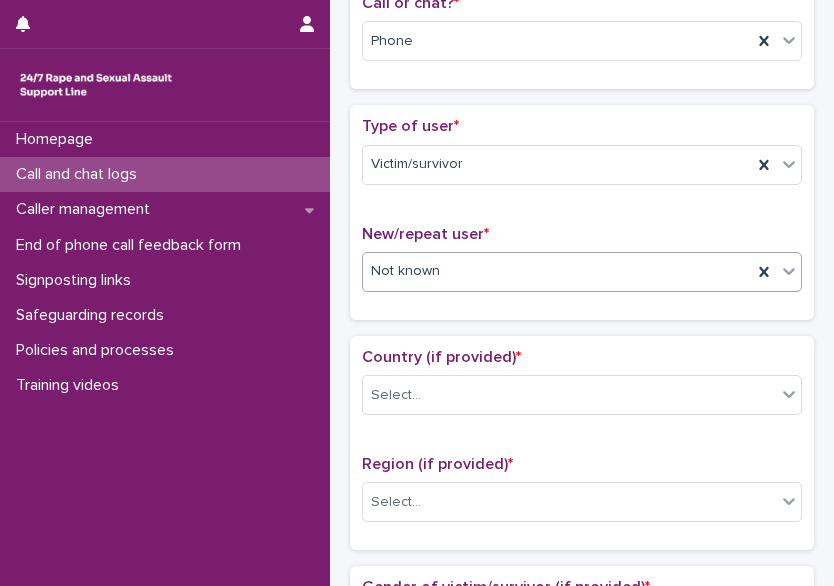 click on "Not known" at bounding box center (557, 271) 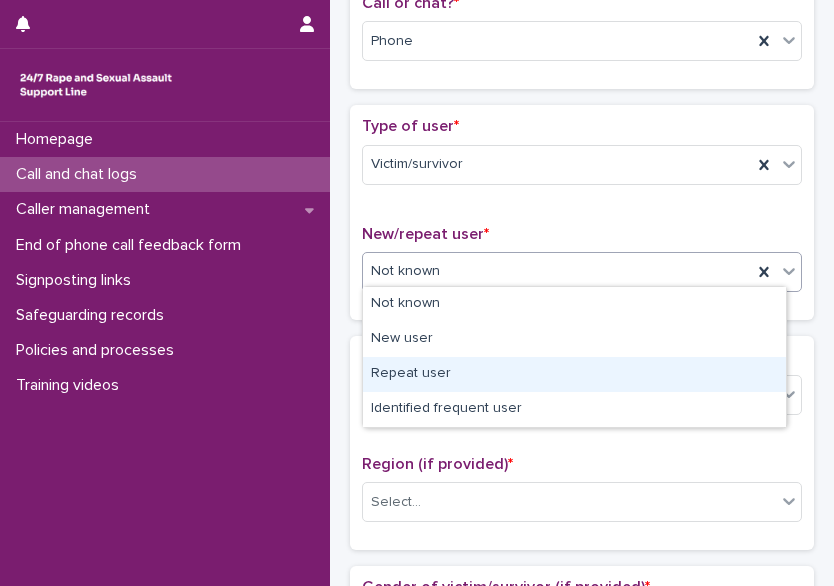 click on "Repeat user" at bounding box center (574, 374) 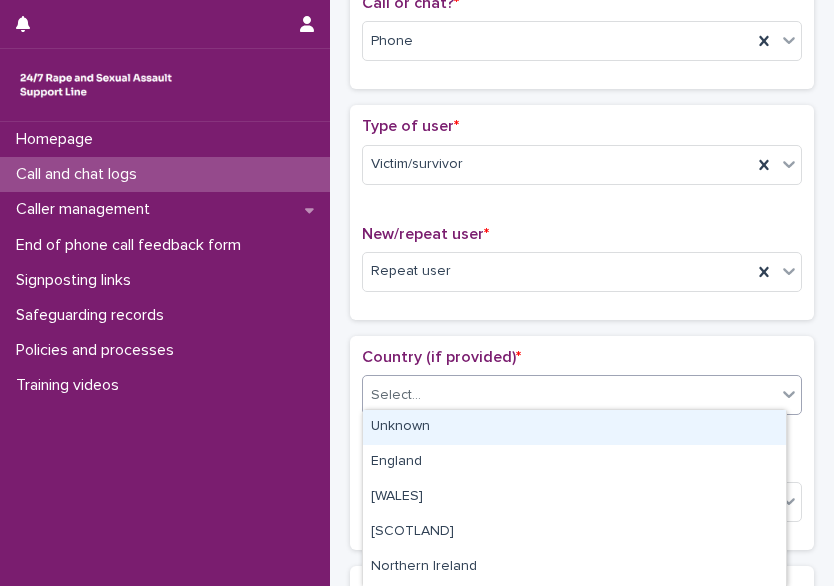 click on "Select..." at bounding box center (569, 395) 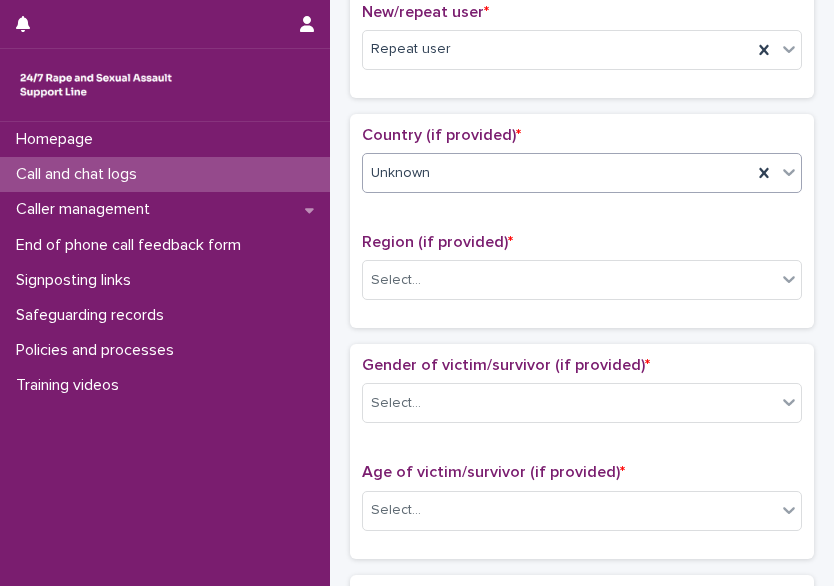 scroll, scrollTop: 557, scrollLeft: 0, axis: vertical 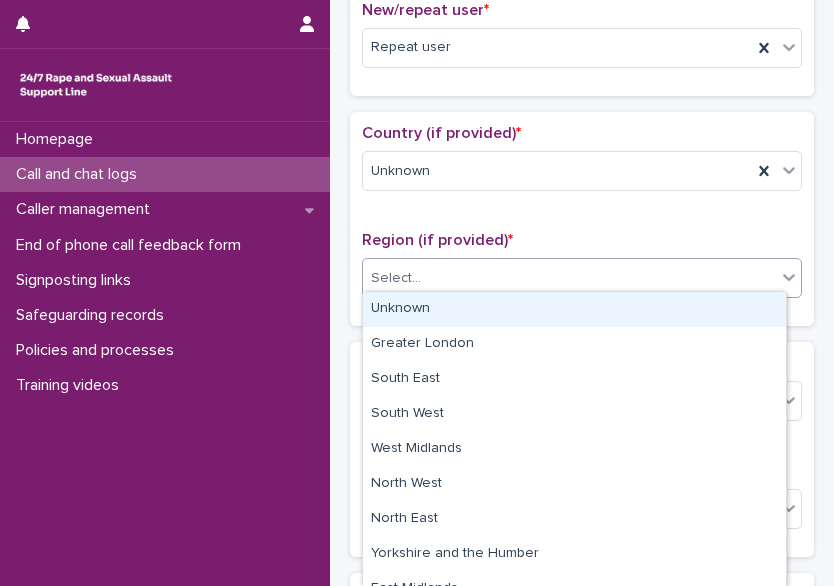click on "Select..." at bounding box center [396, 278] 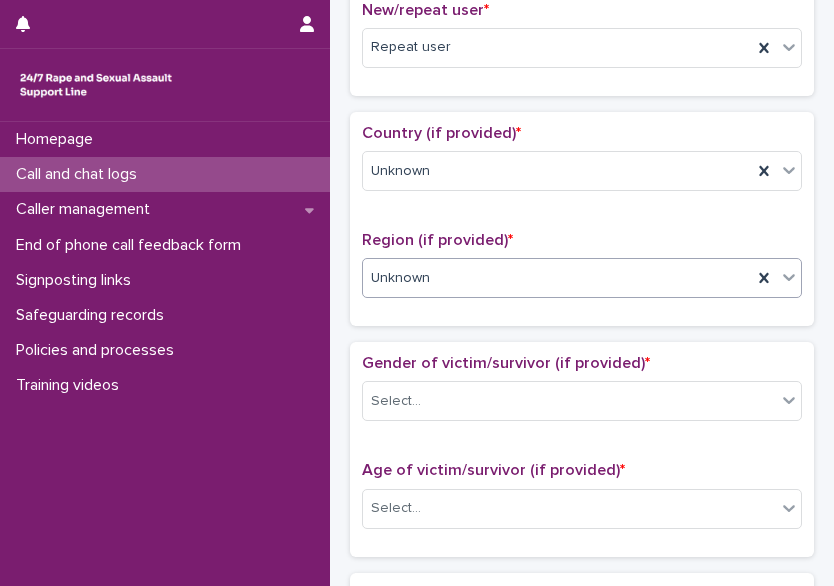 scroll, scrollTop: 754, scrollLeft: 0, axis: vertical 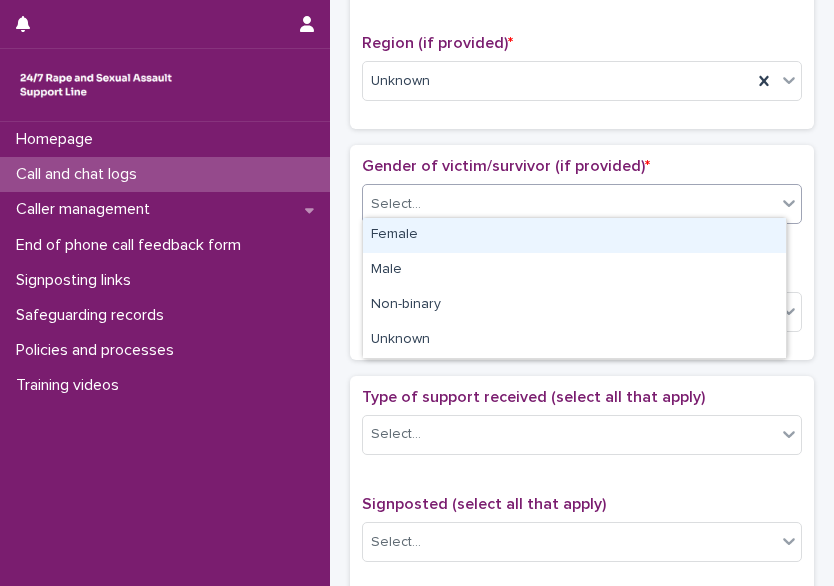 click on "Select..." at bounding box center (582, 204) 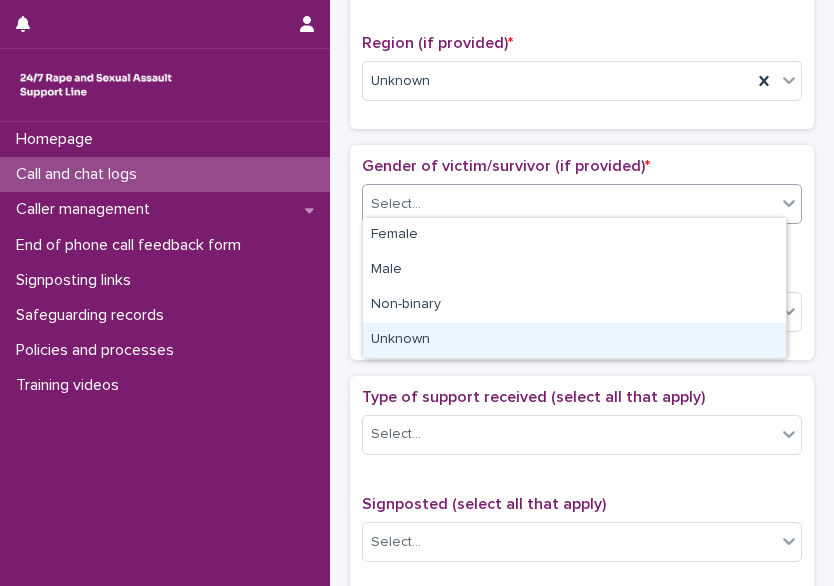 click on "Unknown" at bounding box center [574, 340] 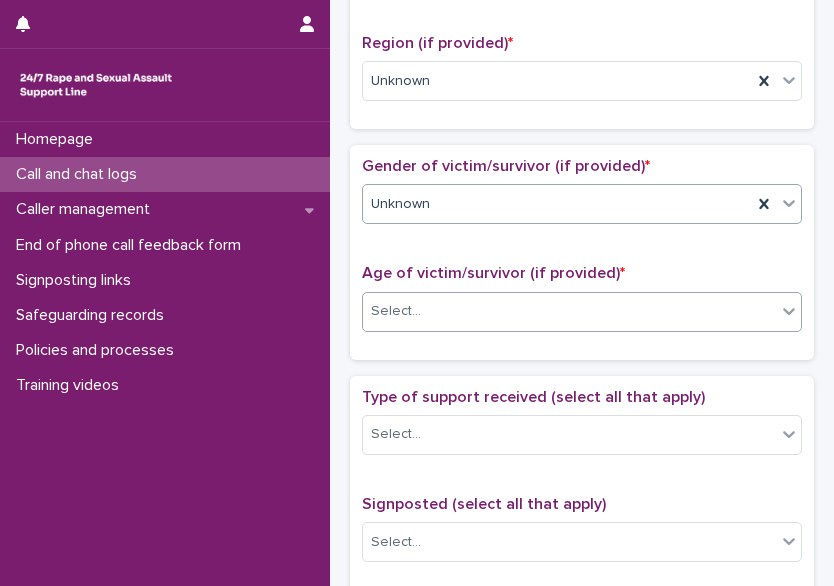 click on "Select..." at bounding box center (569, 311) 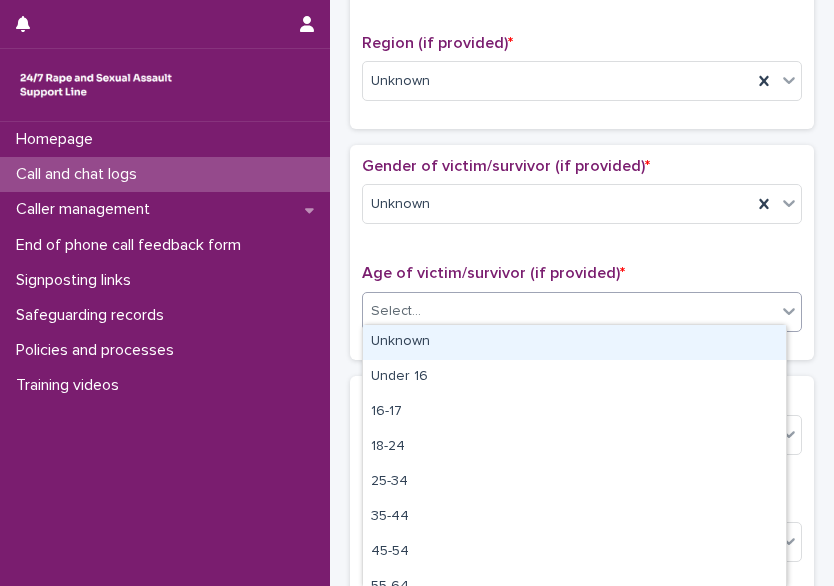 click on "Unknown" at bounding box center [574, 342] 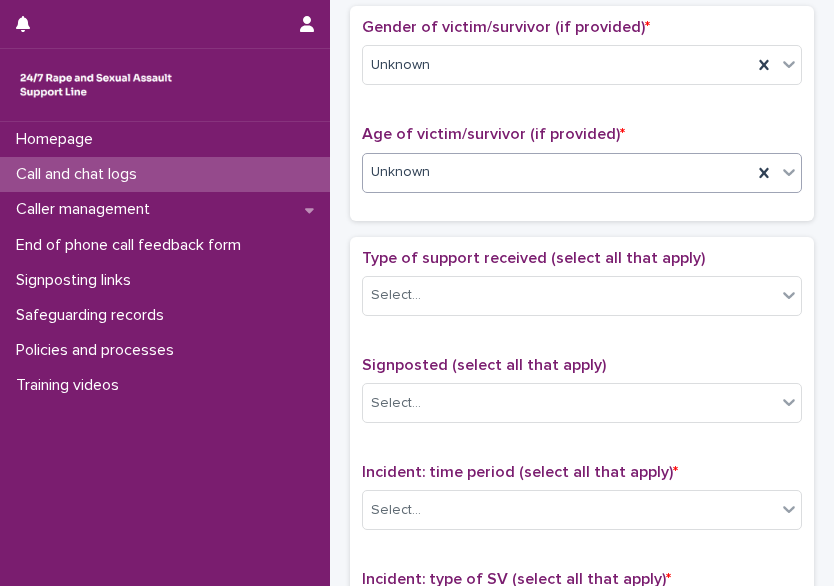 scroll, scrollTop: 894, scrollLeft: 0, axis: vertical 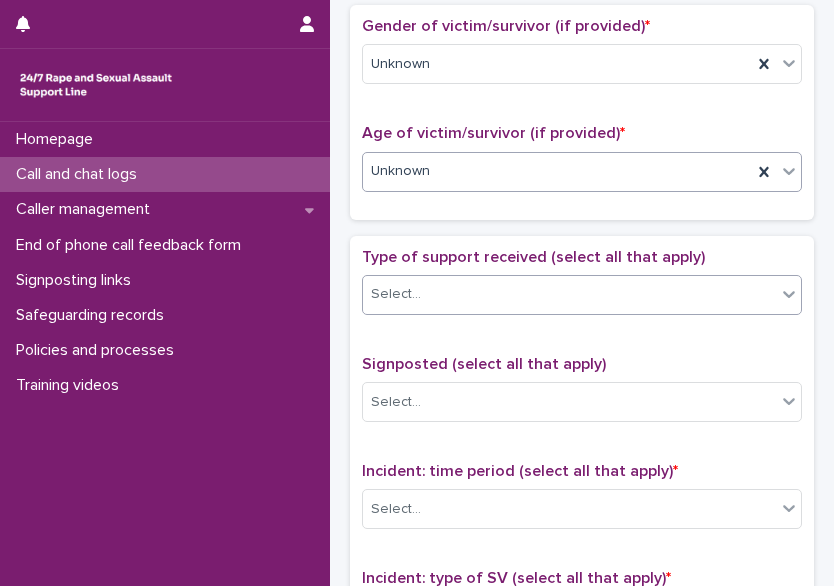 click on "Select..." at bounding box center [569, 294] 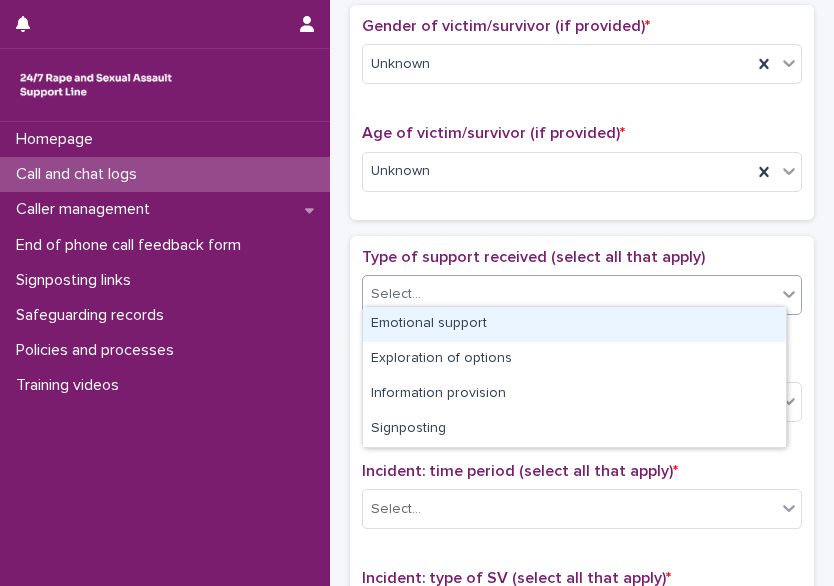 click on "Emotional support" at bounding box center [574, 324] 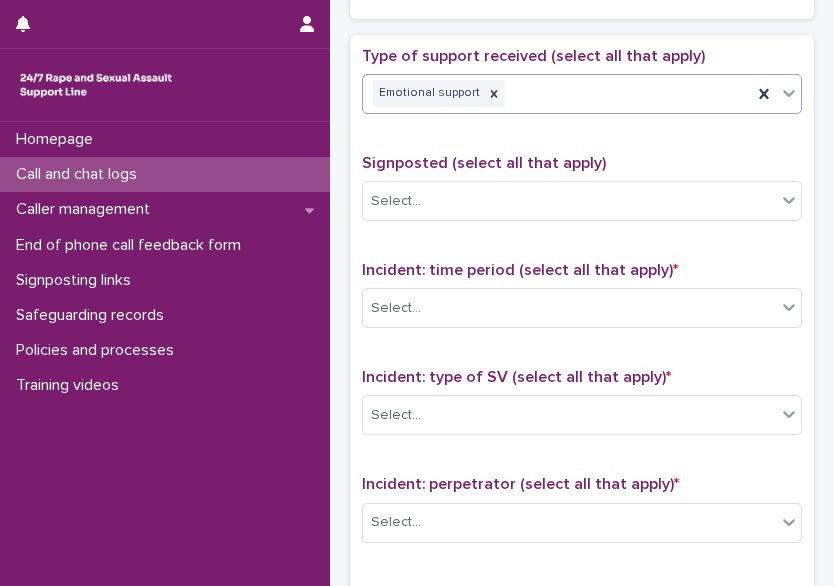 scroll, scrollTop: 1096, scrollLeft: 0, axis: vertical 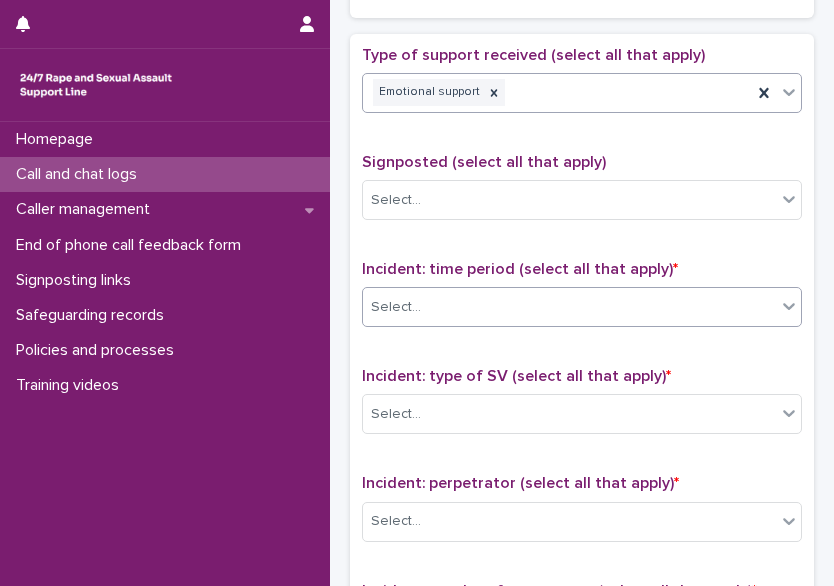 click on "Select..." at bounding box center (569, 307) 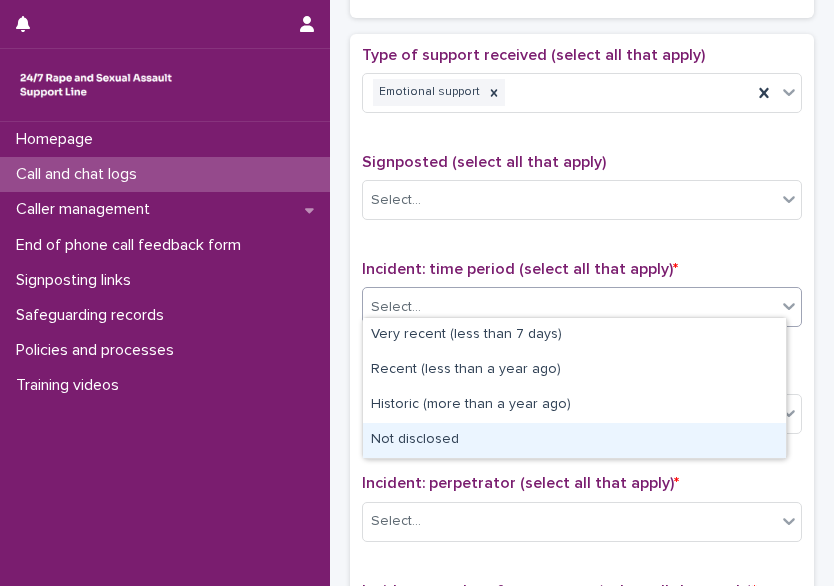 click on "Not disclosed" at bounding box center [574, 440] 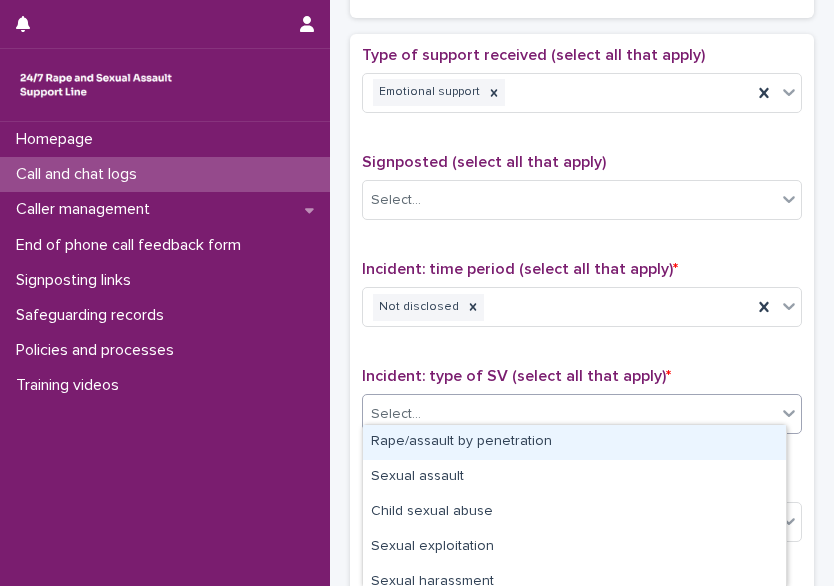 click on "Select..." at bounding box center (569, 414) 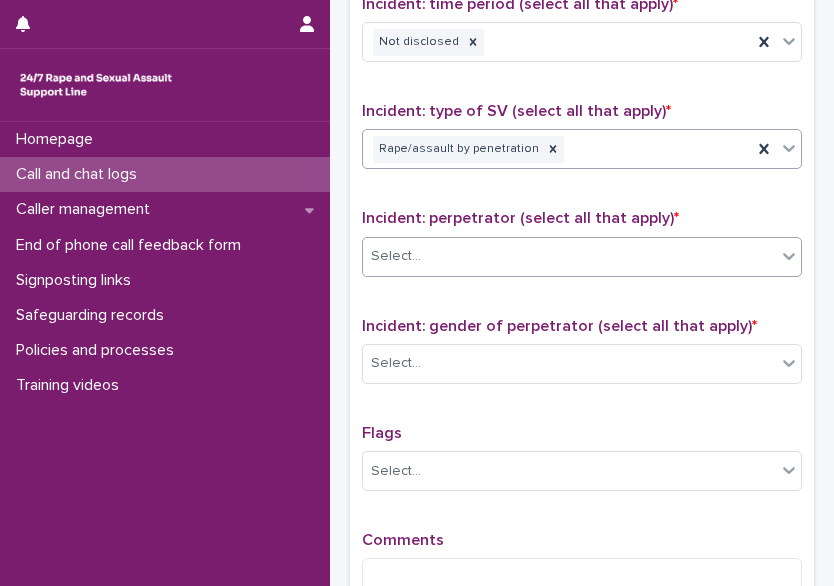scroll, scrollTop: 1366, scrollLeft: 0, axis: vertical 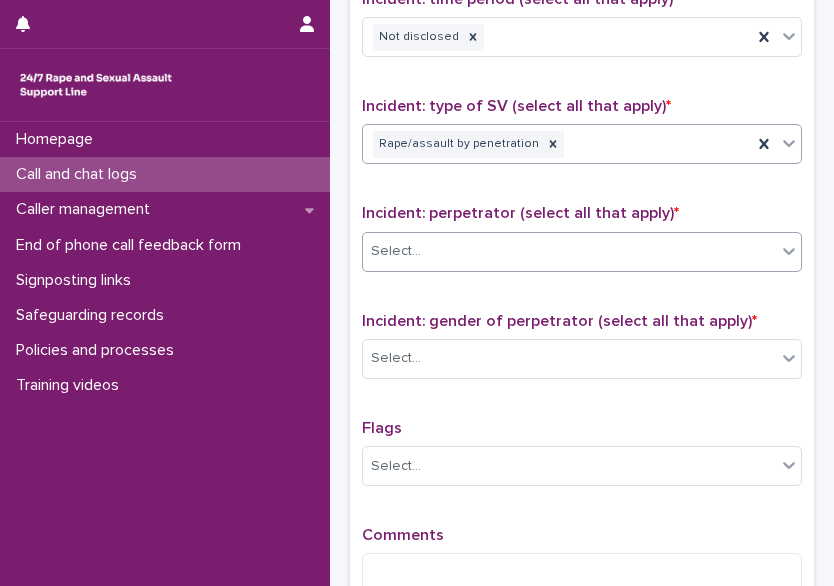 click on "Select..." at bounding box center [569, 251] 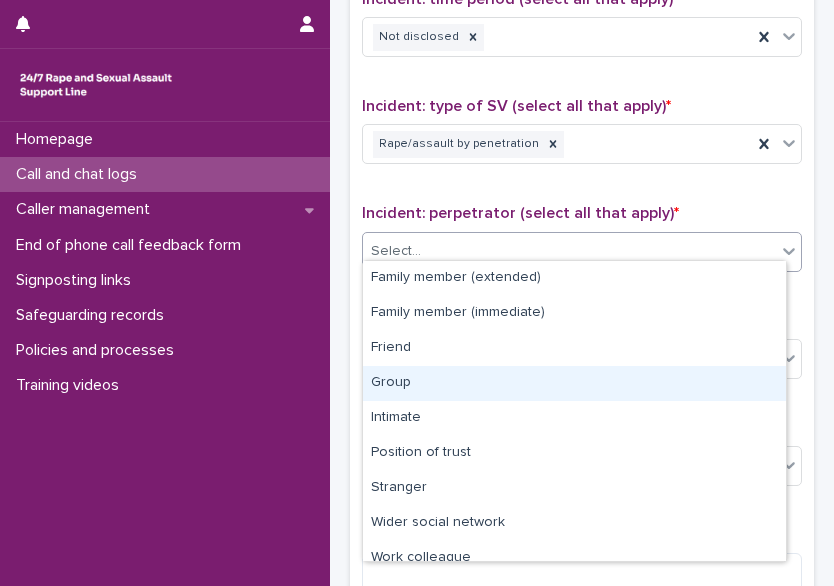 scroll, scrollTop: 85, scrollLeft: 0, axis: vertical 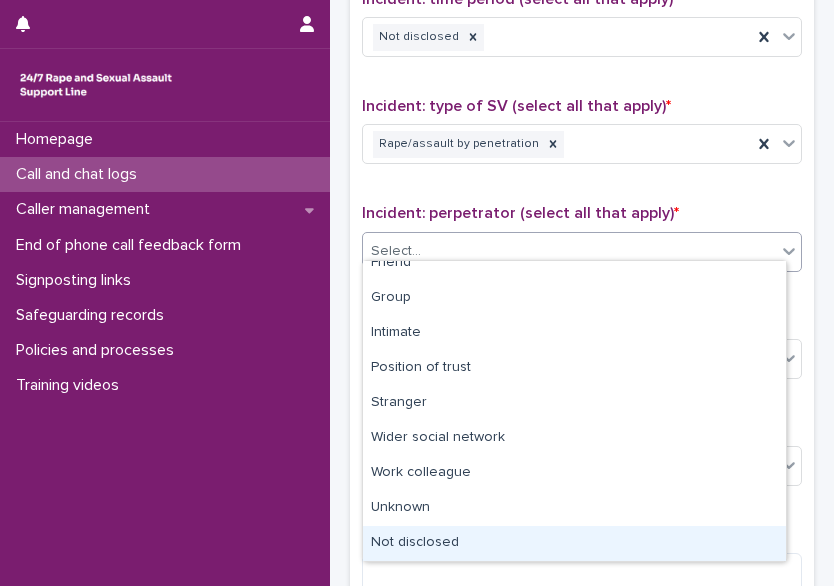 click on "Not disclosed" at bounding box center (574, 543) 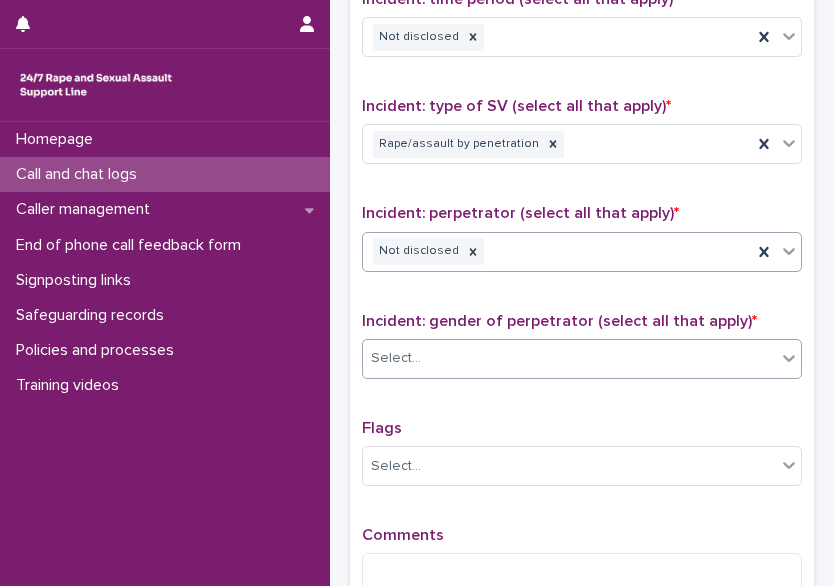 click on "Select..." at bounding box center (569, 358) 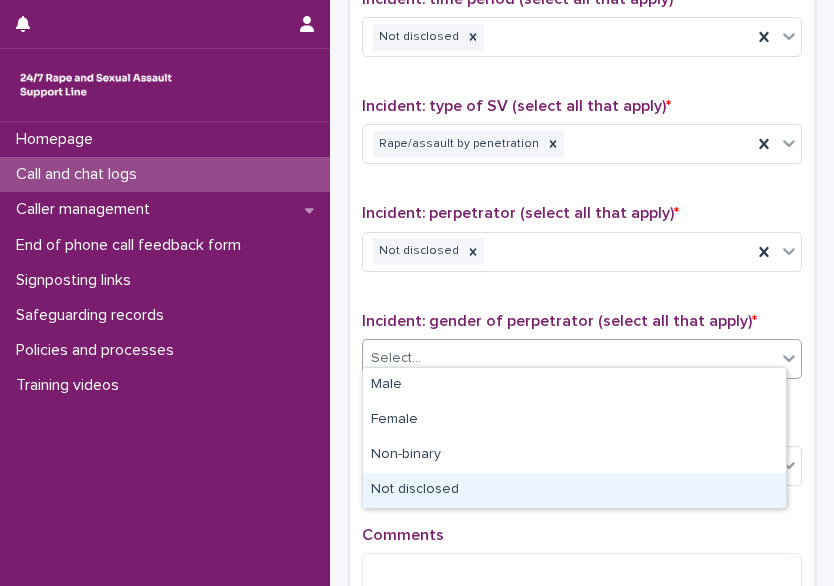 click on "Not disclosed" at bounding box center [574, 490] 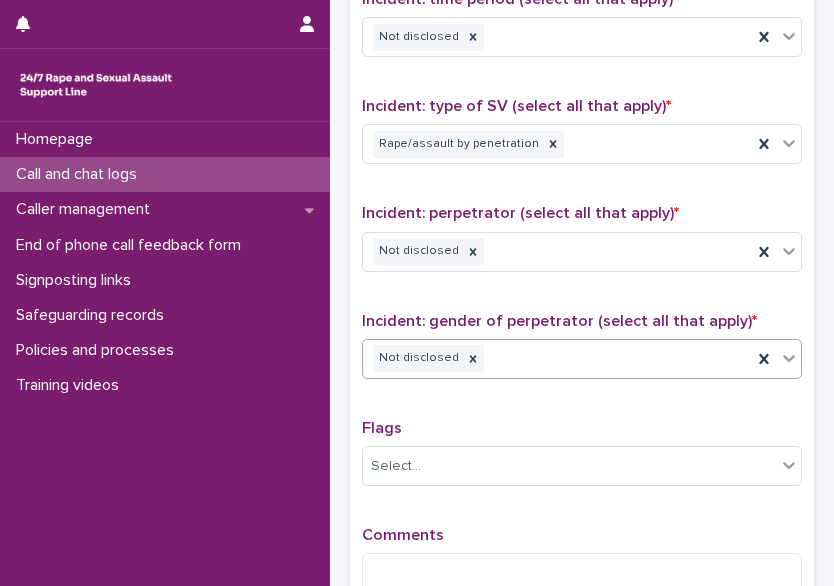 scroll, scrollTop: 1458, scrollLeft: 0, axis: vertical 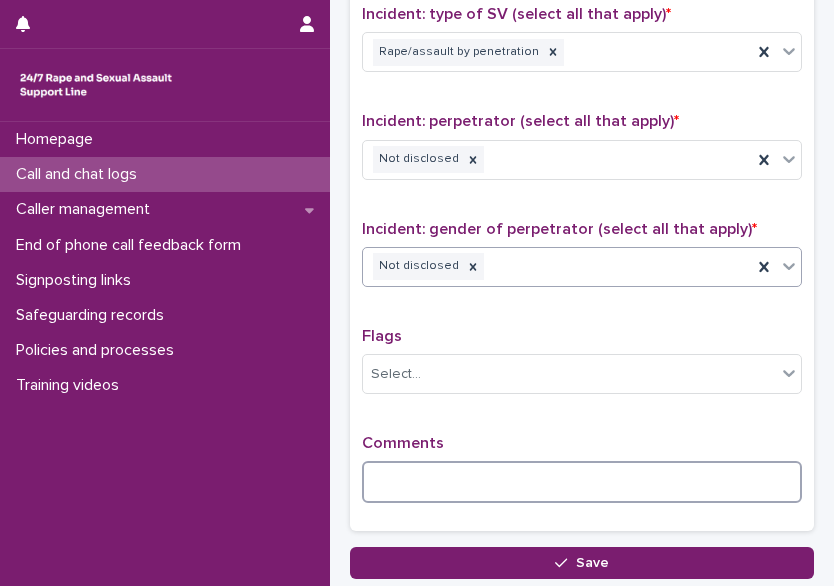 click at bounding box center (582, 482) 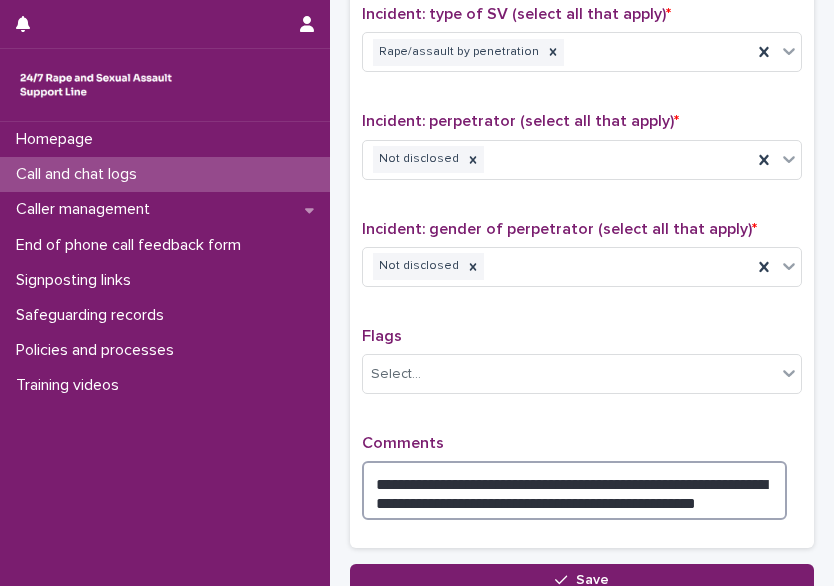 scroll, scrollTop: 1584, scrollLeft: 0, axis: vertical 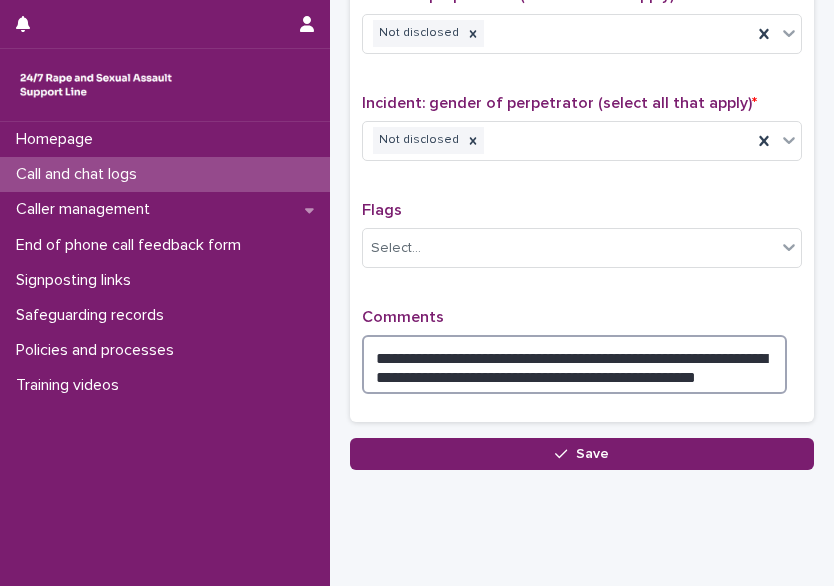 click on "**********" at bounding box center [574, 364] 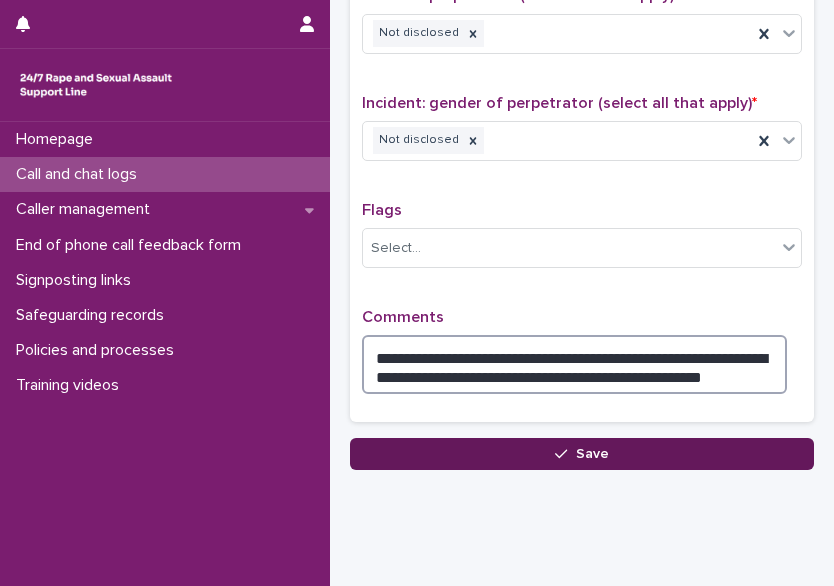 type on "**********" 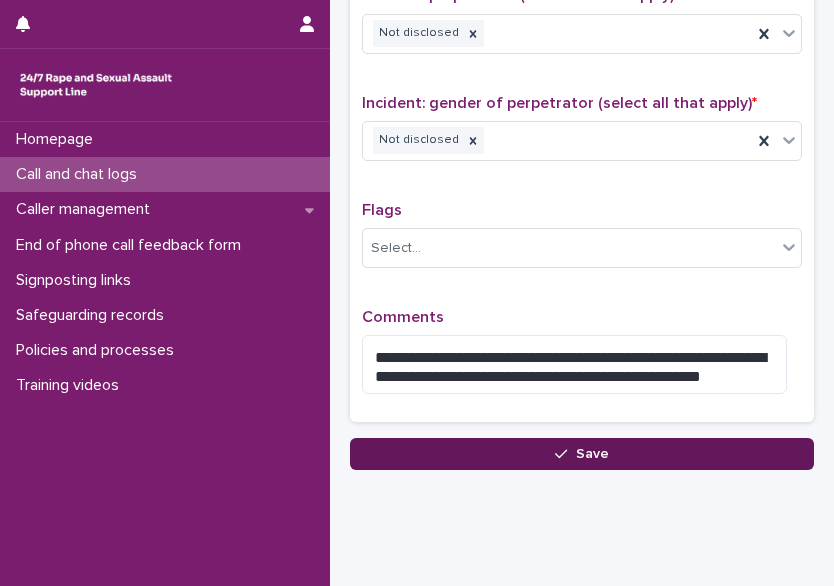 click on "Save" at bounding box center [582, 454] 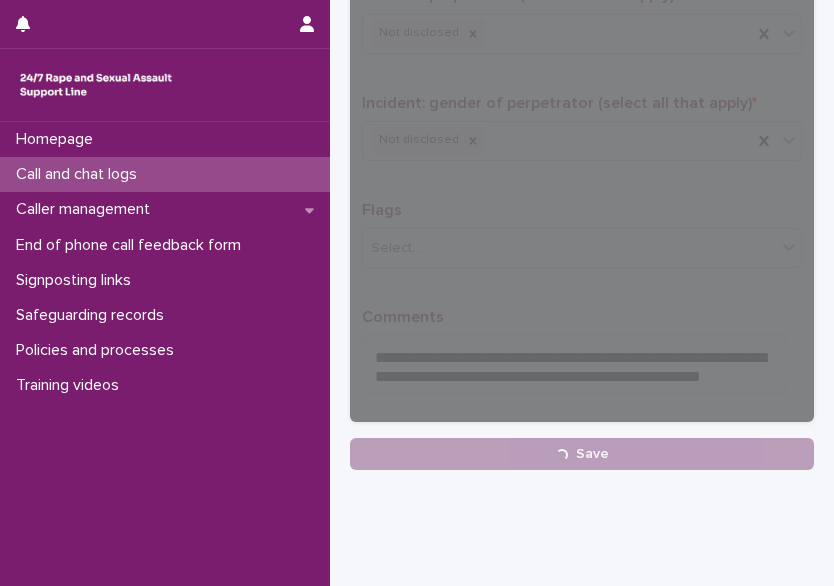 scroll, scrollTop: 0, scrollLeft: 0, axis: both 